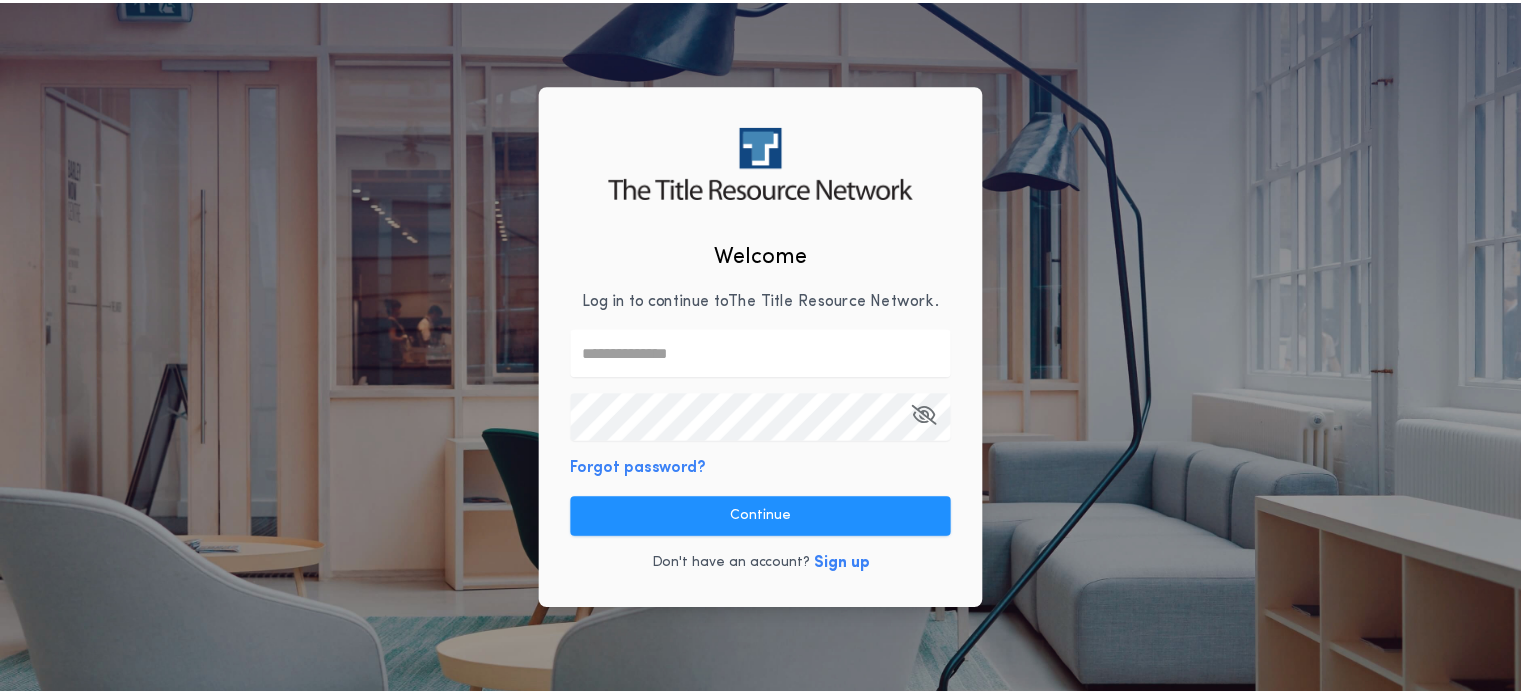 scroll, scrollTop: 0, scrollLeft: 0, axis: both 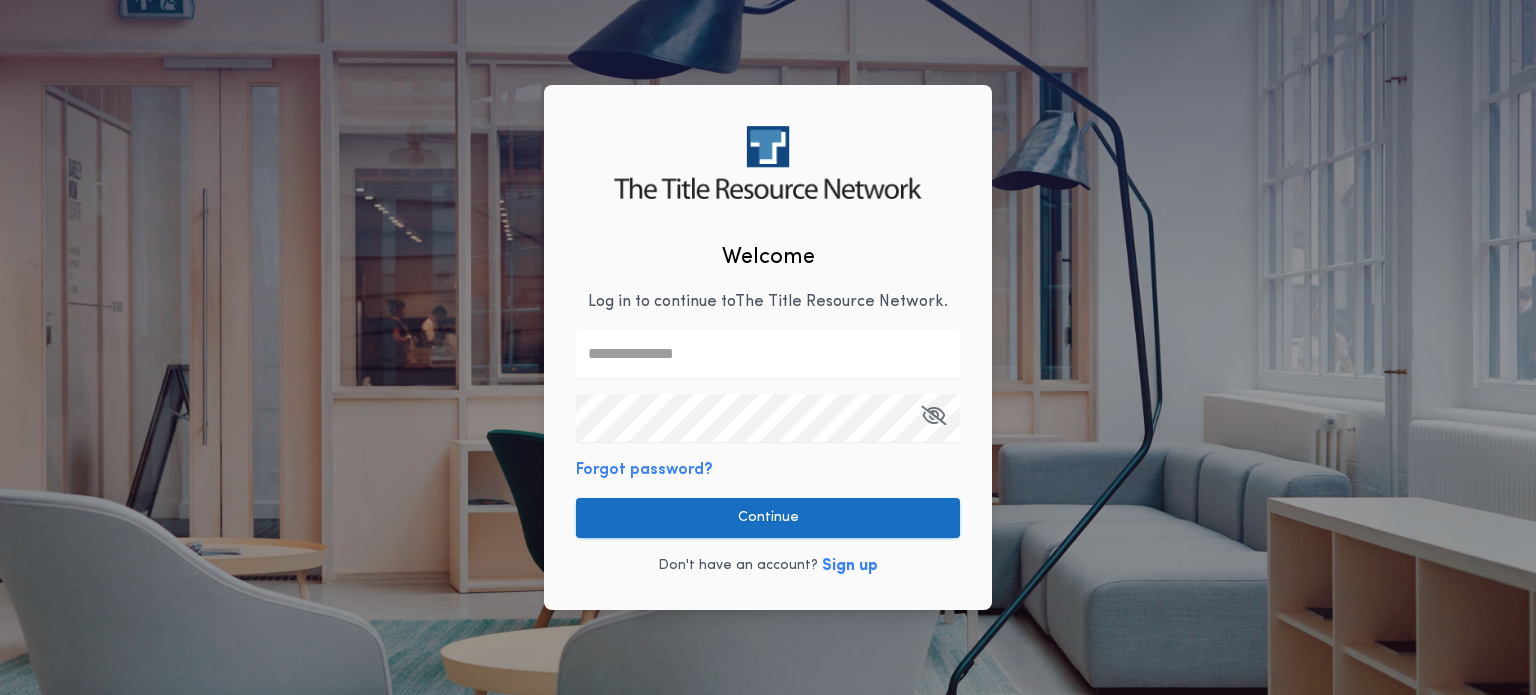 type on "**********" 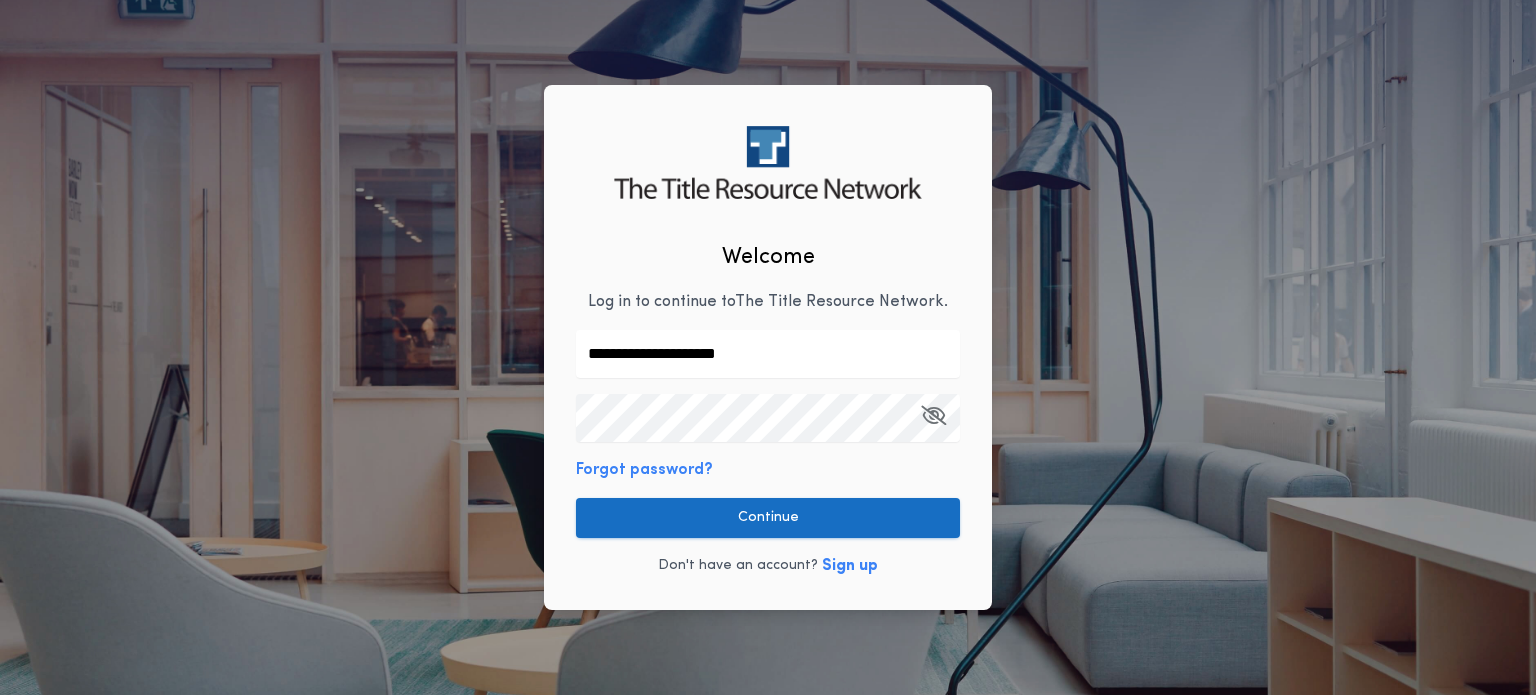 click on "Continue" at bounding box center [768, 518] 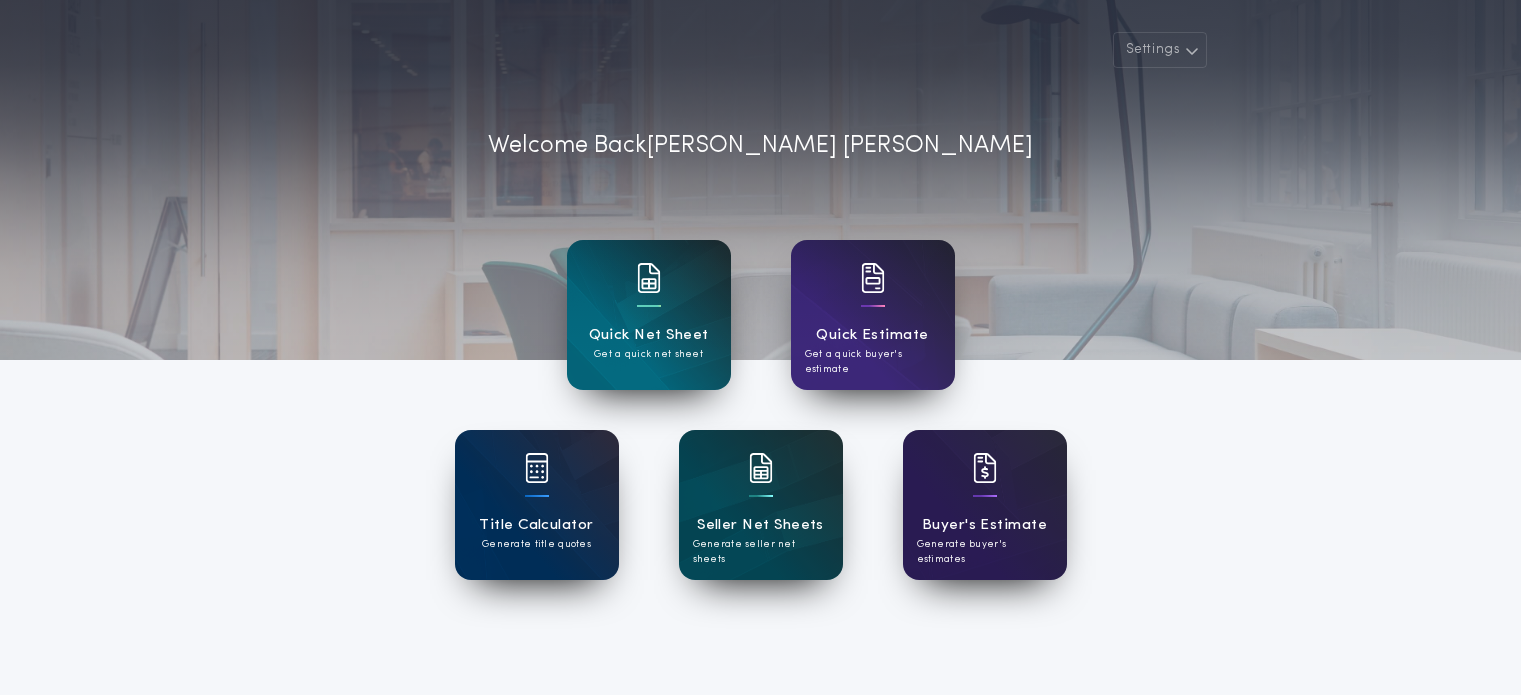 scroll, scrollTop: 0, scrollLeft: 0, axis: both 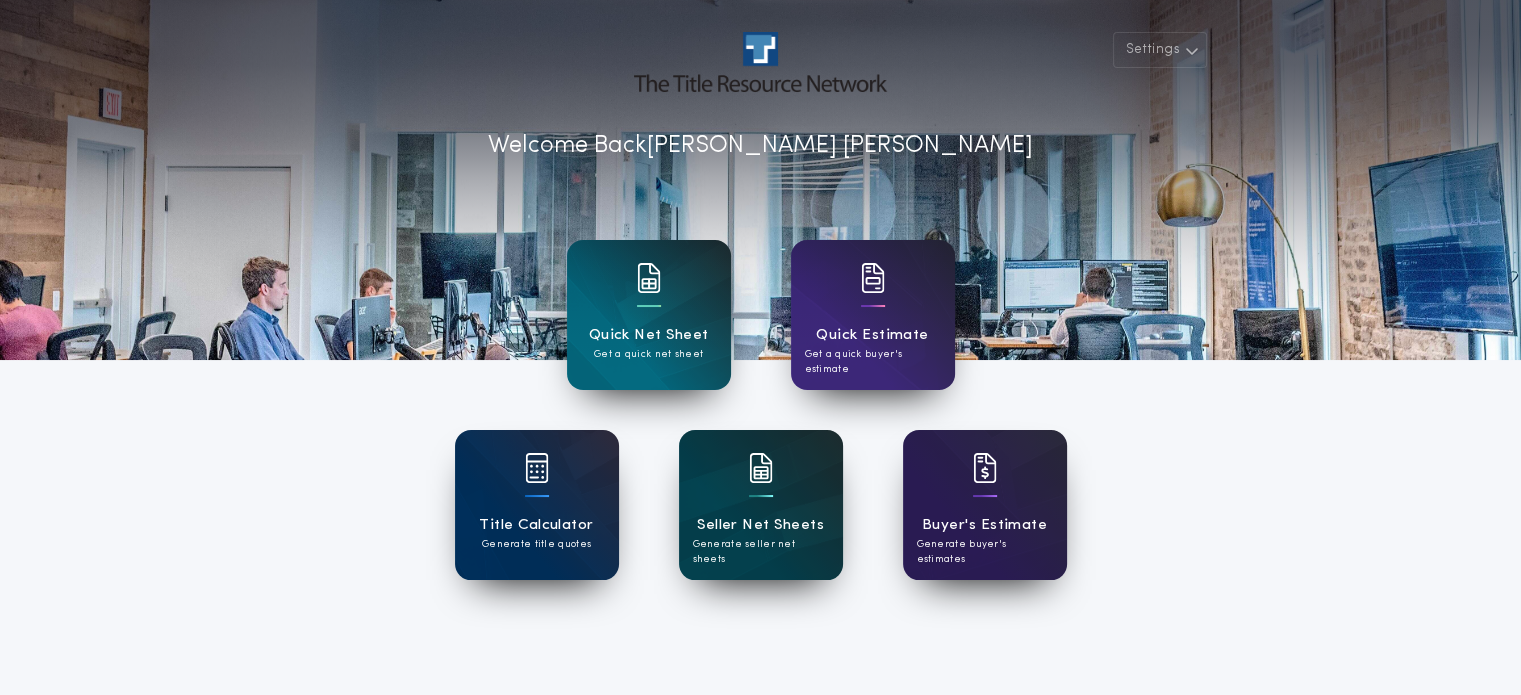 click at bounding box center [761, 481] 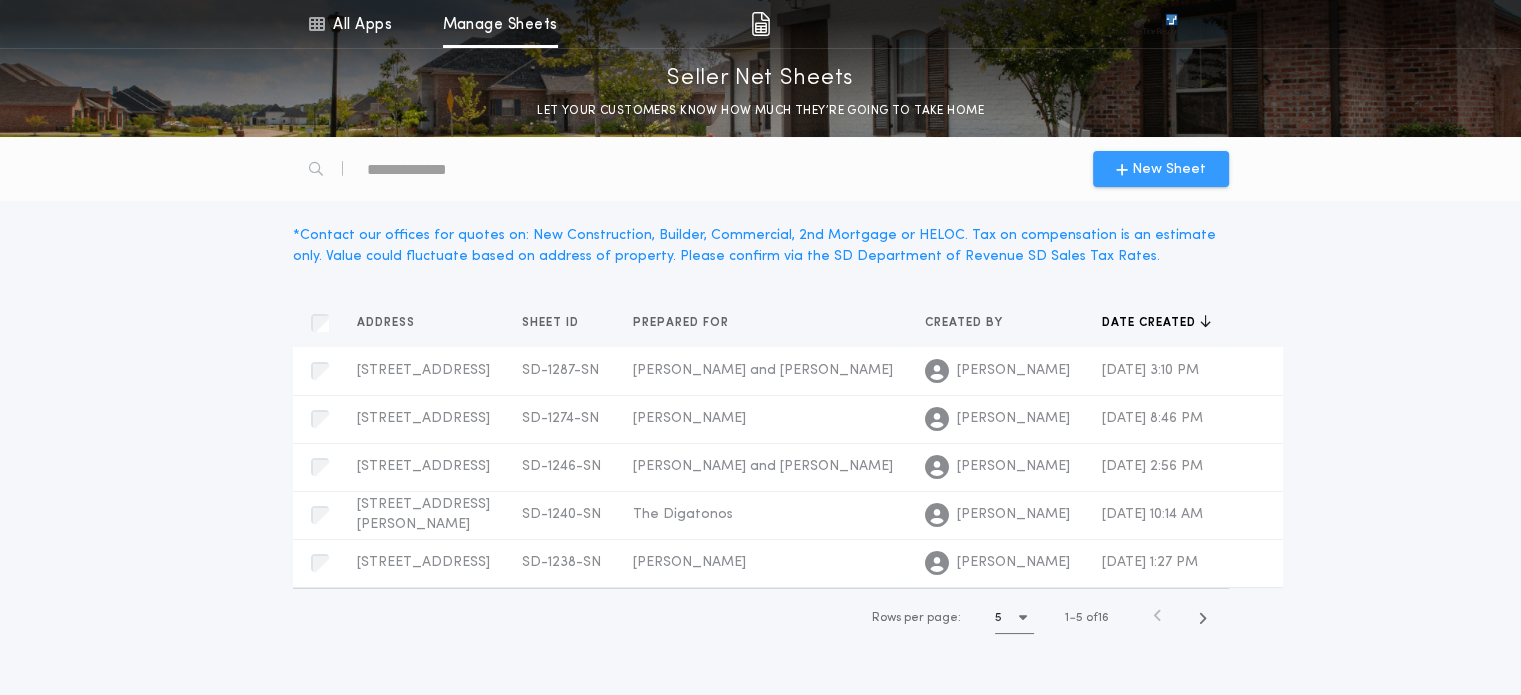 click on "New Sheet" at bounding box center [1169, 169] 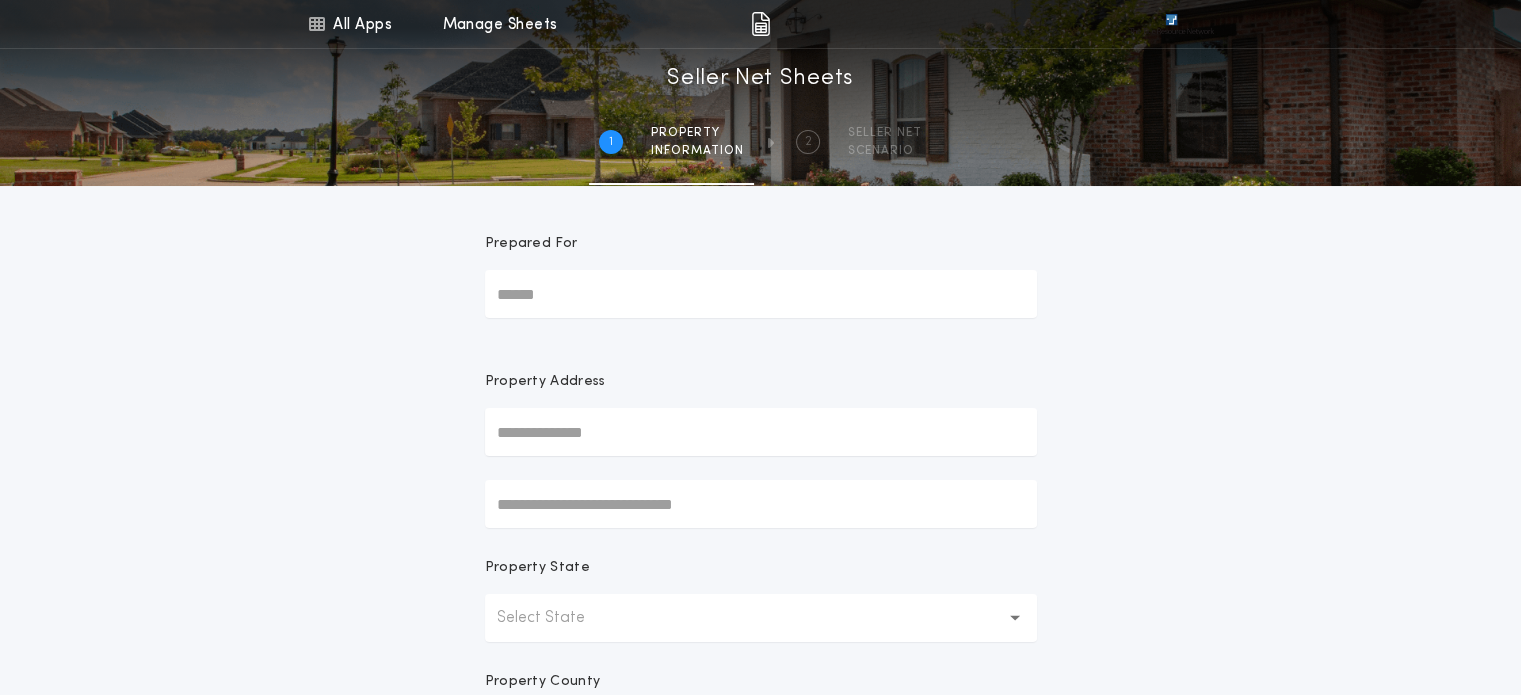 click on "Prepared For" at bounding box center (761, 294) 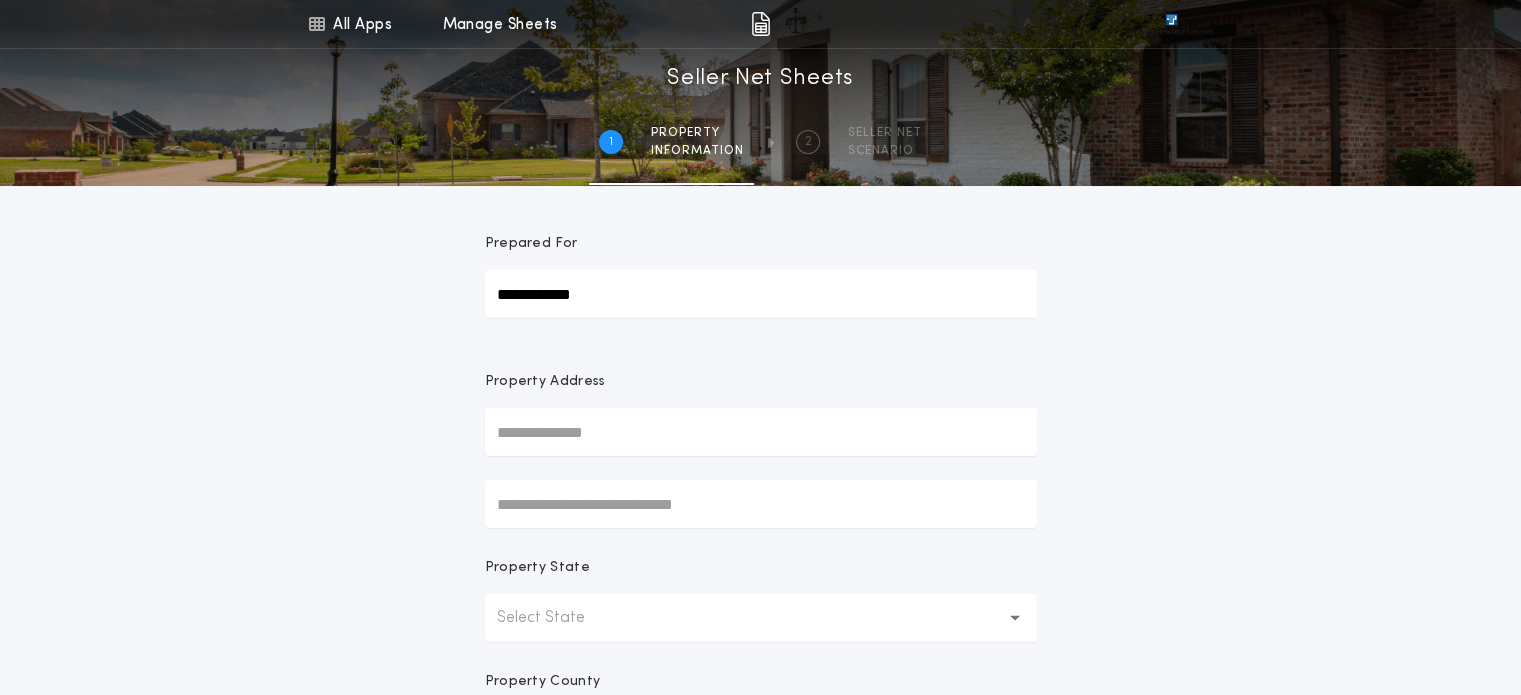 type on "**********" 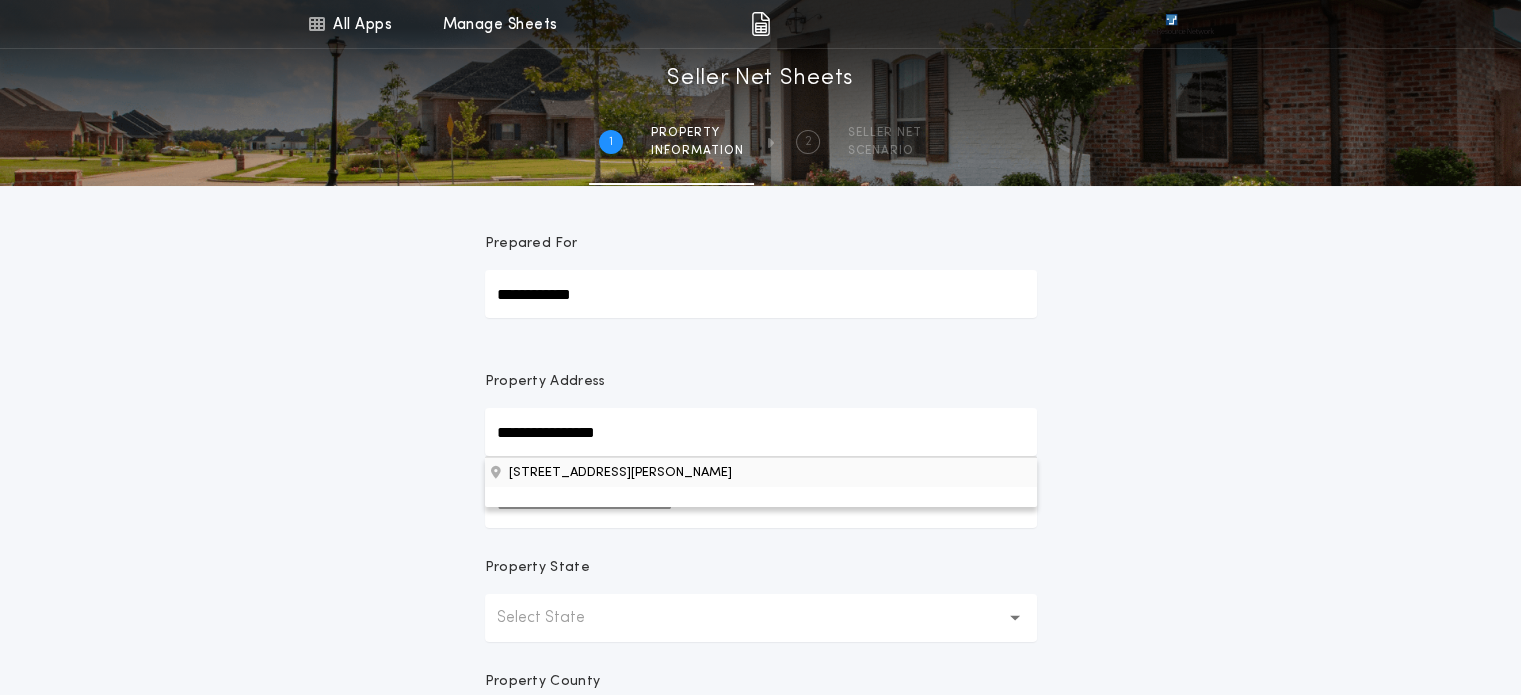 type on "**********" 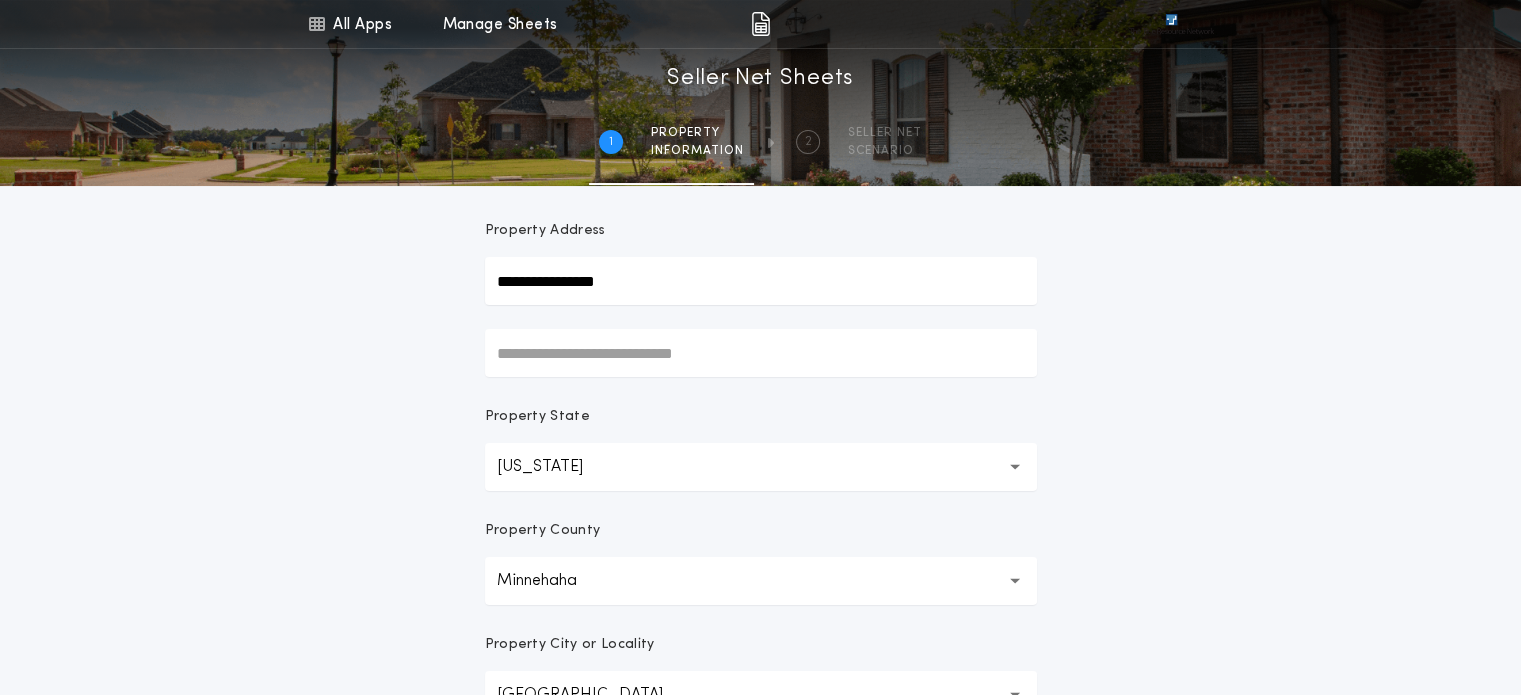 scroll, scrollTop: 153, scrollLeft: 0, axis: vertical 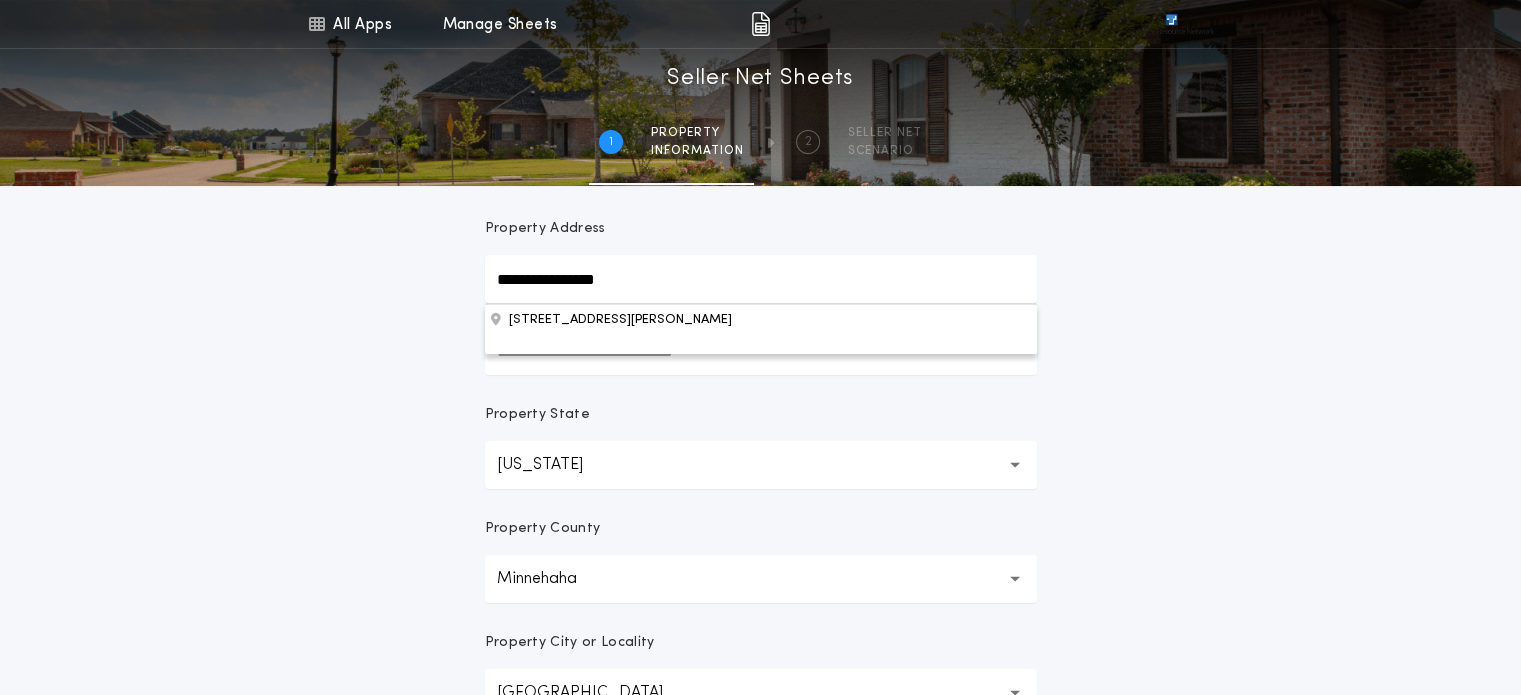 click on "**********" at bounding box center (761, 279) 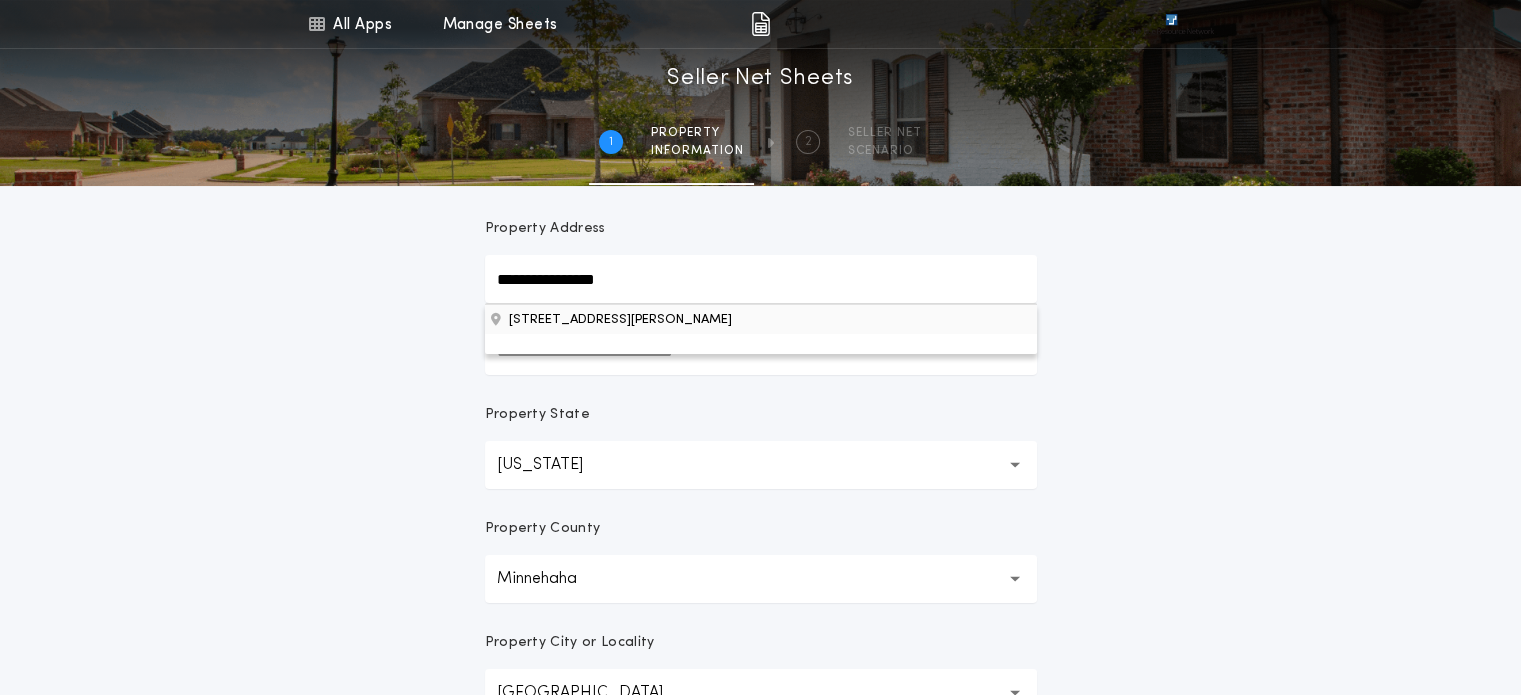 click on "[STREET_ADDRESS][PERSON_NAME]" at bounding box center [761, 319] 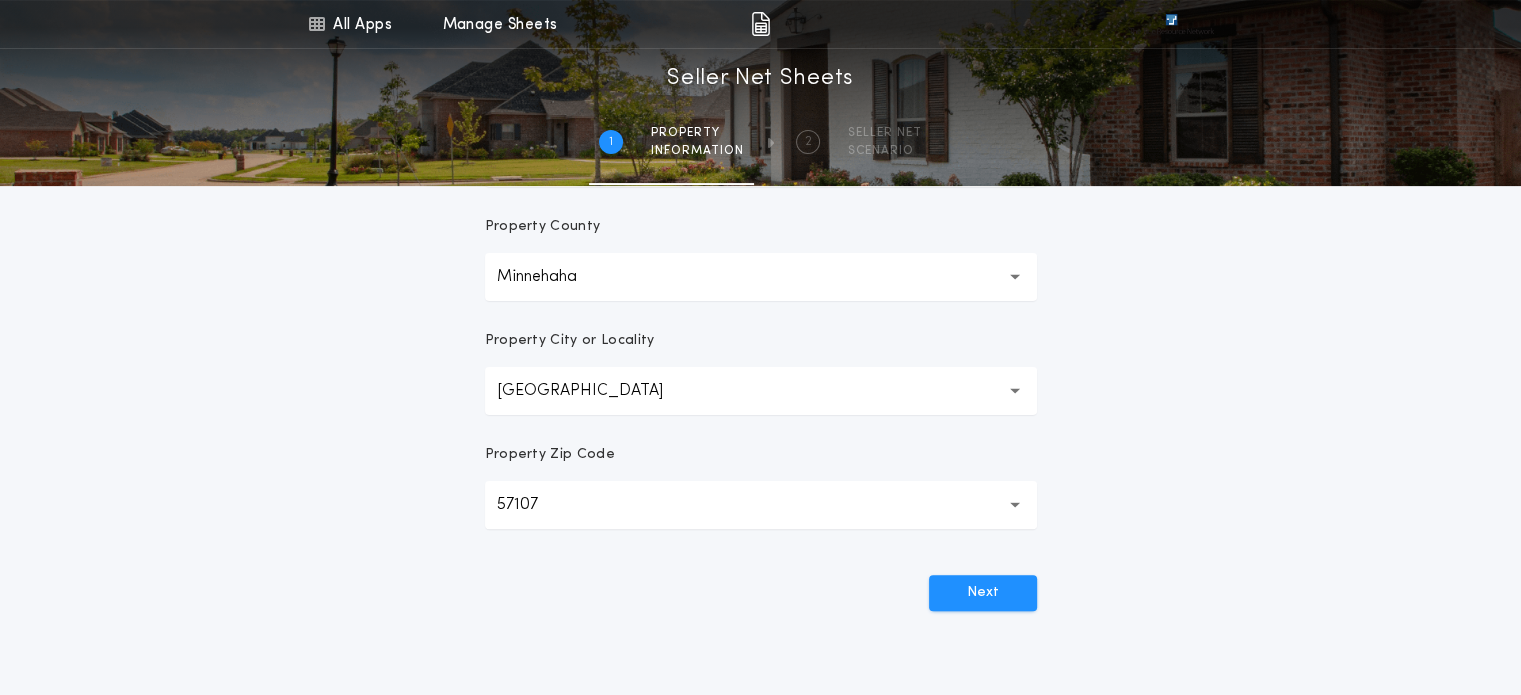 scroll, scrollTop: 494, scrollLeft: 0, axis: vertical 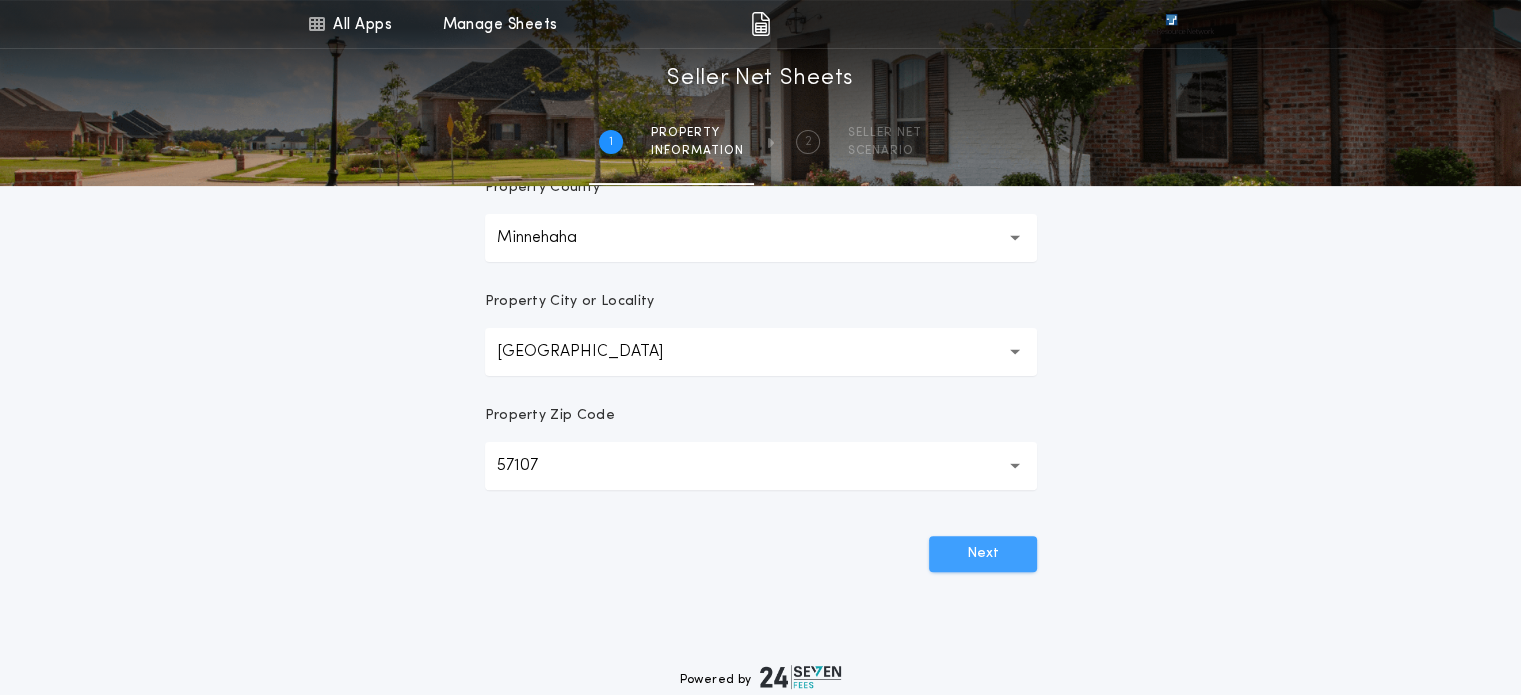 click on "Next" at bounding box center (983, 554) 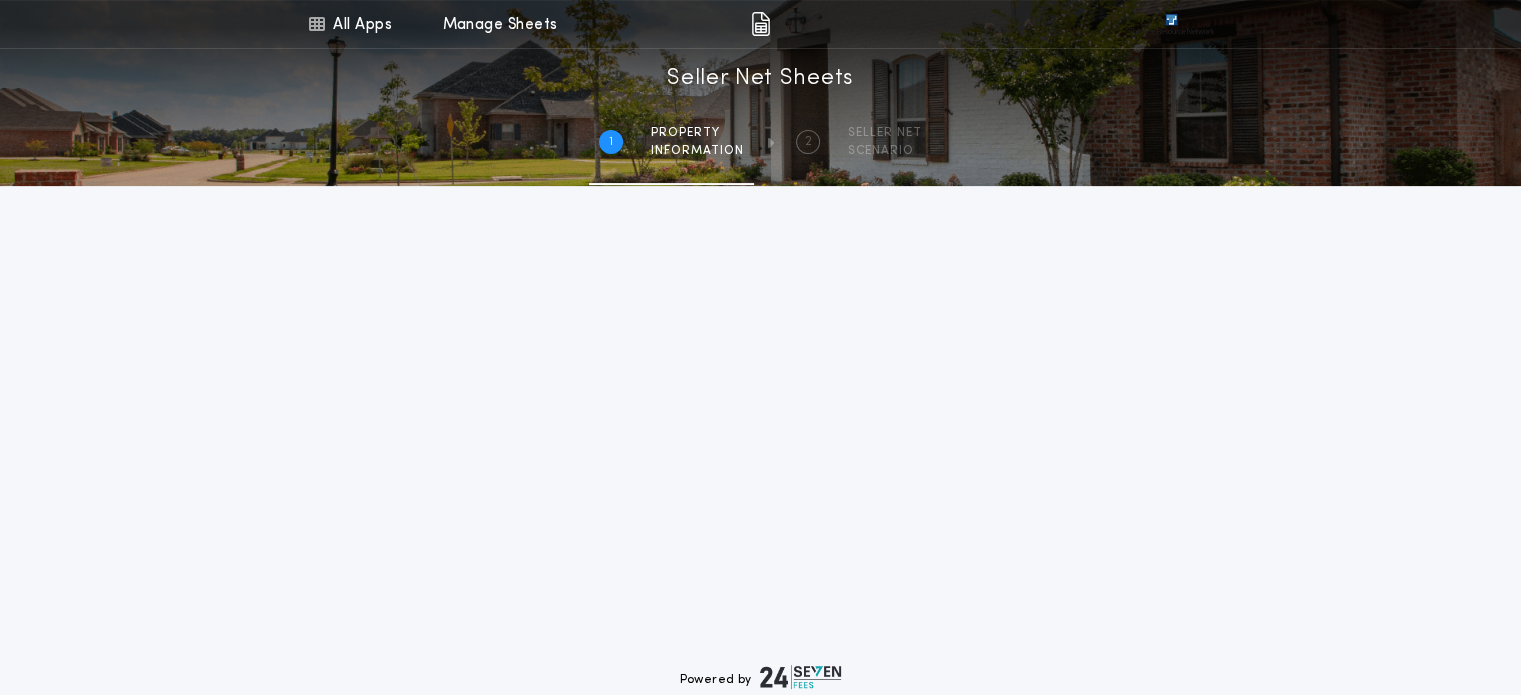 scroll, scrollTop: 530, scrollLeft: 0, axis: vertical 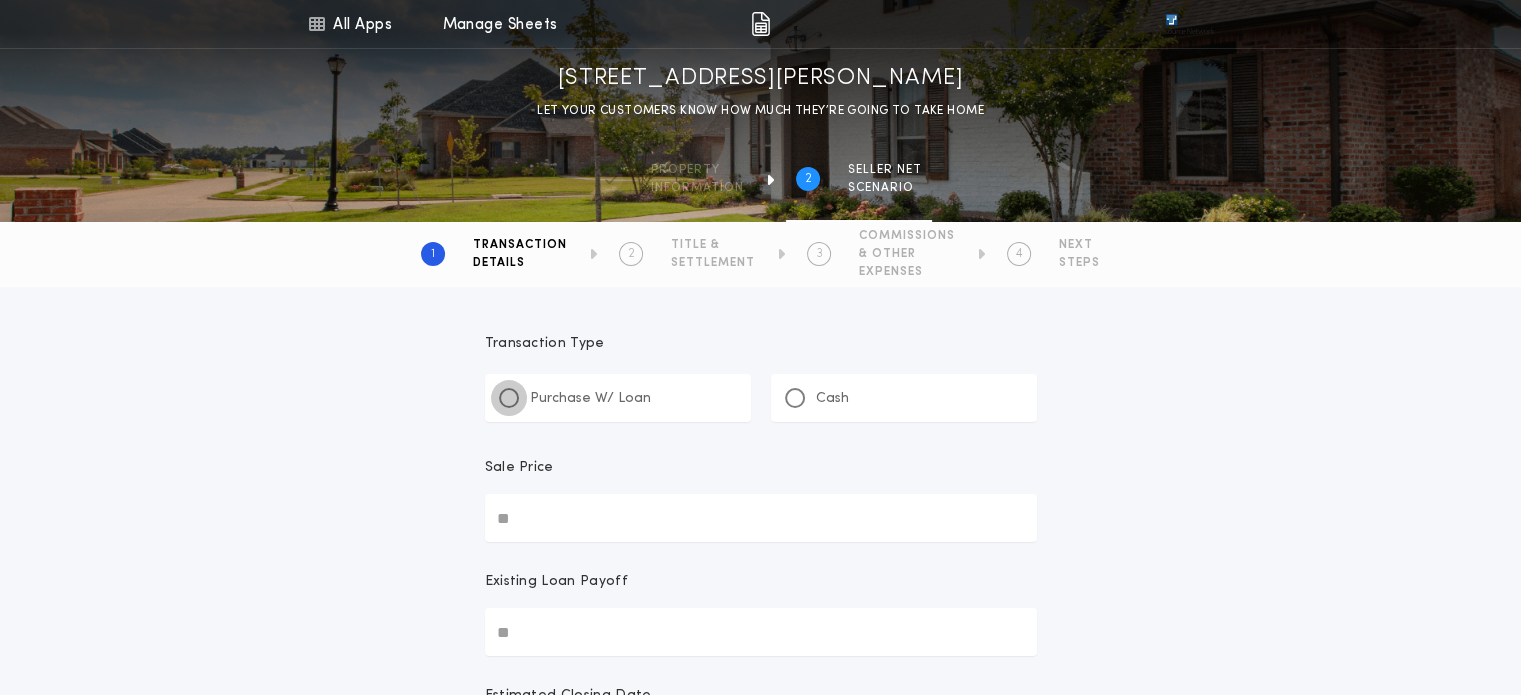 click at bounding box center [509, 398] 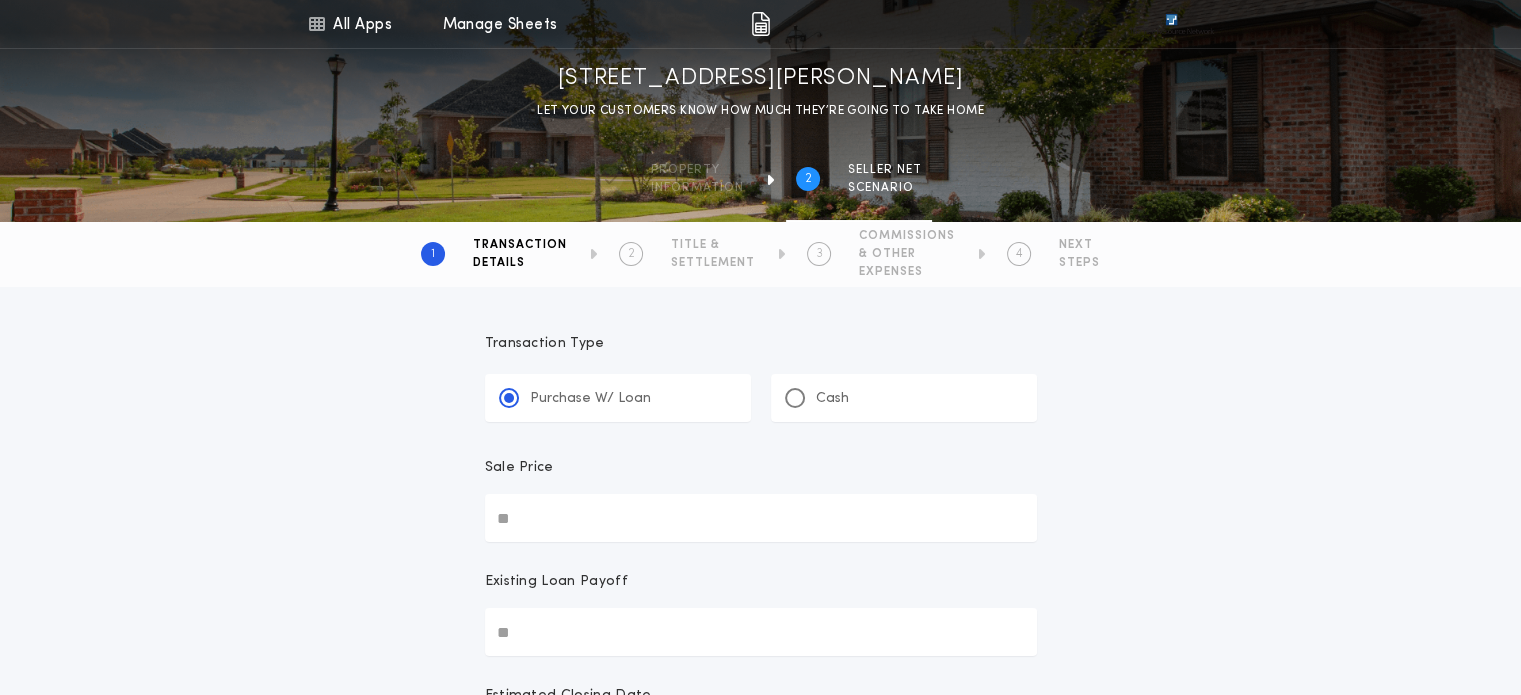 click on "Sale Price" at bounding box center [761, 518] 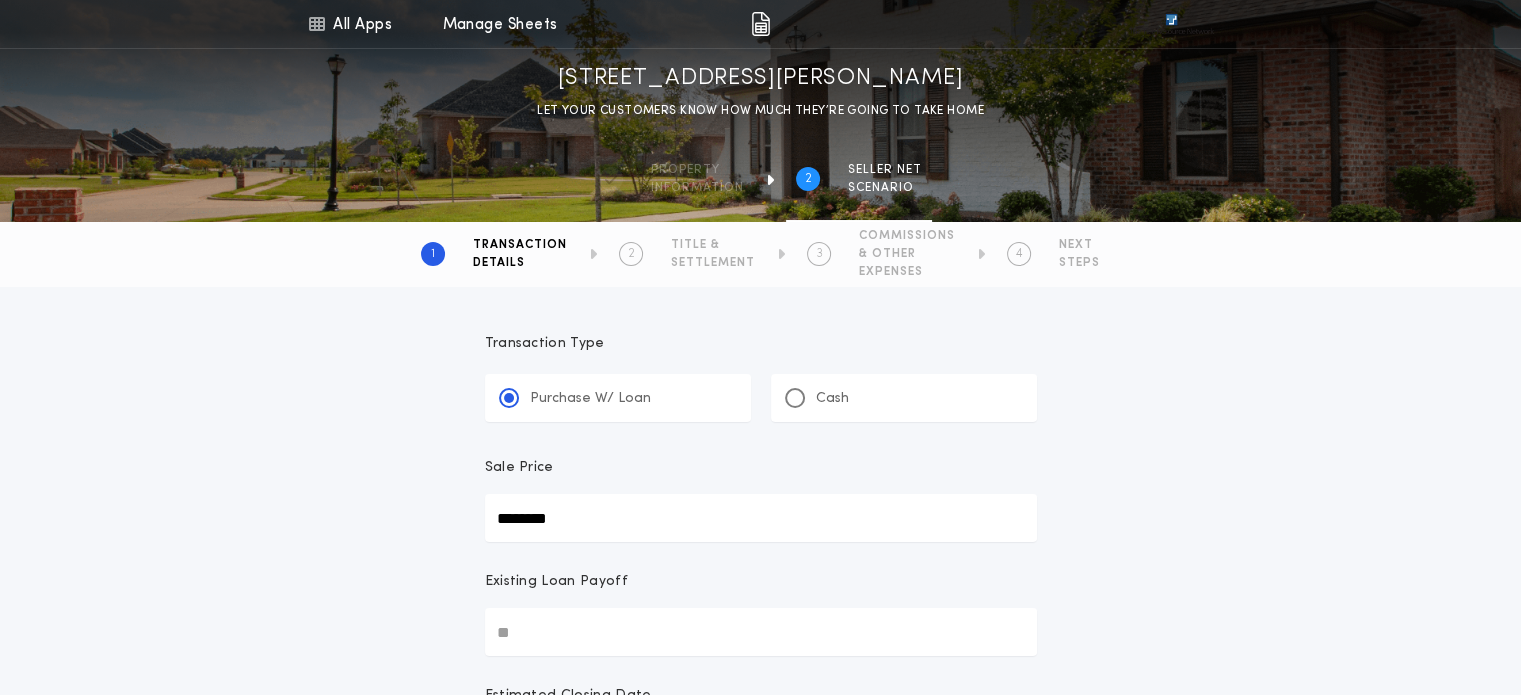 type on "********" 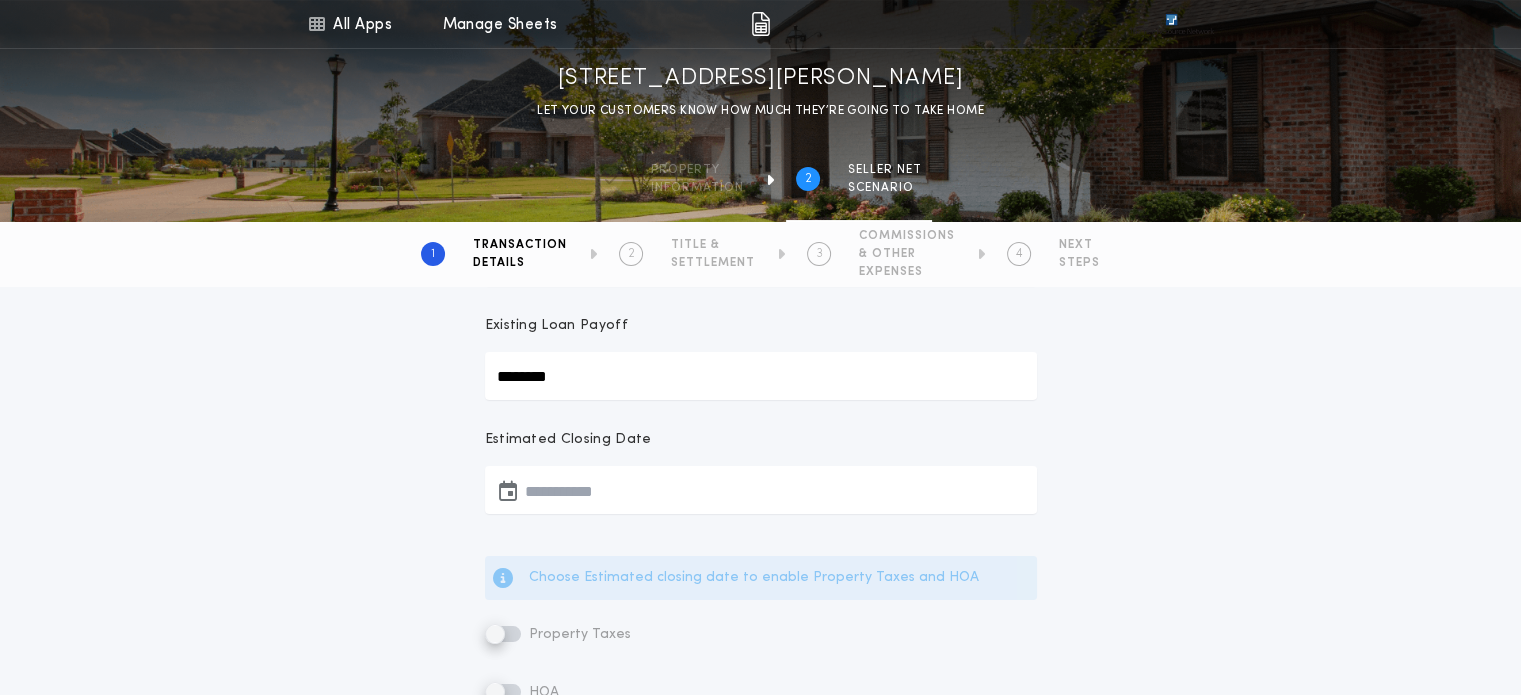 scroll, scrollTop: 263, scrollLeft: 0, axis: vertical 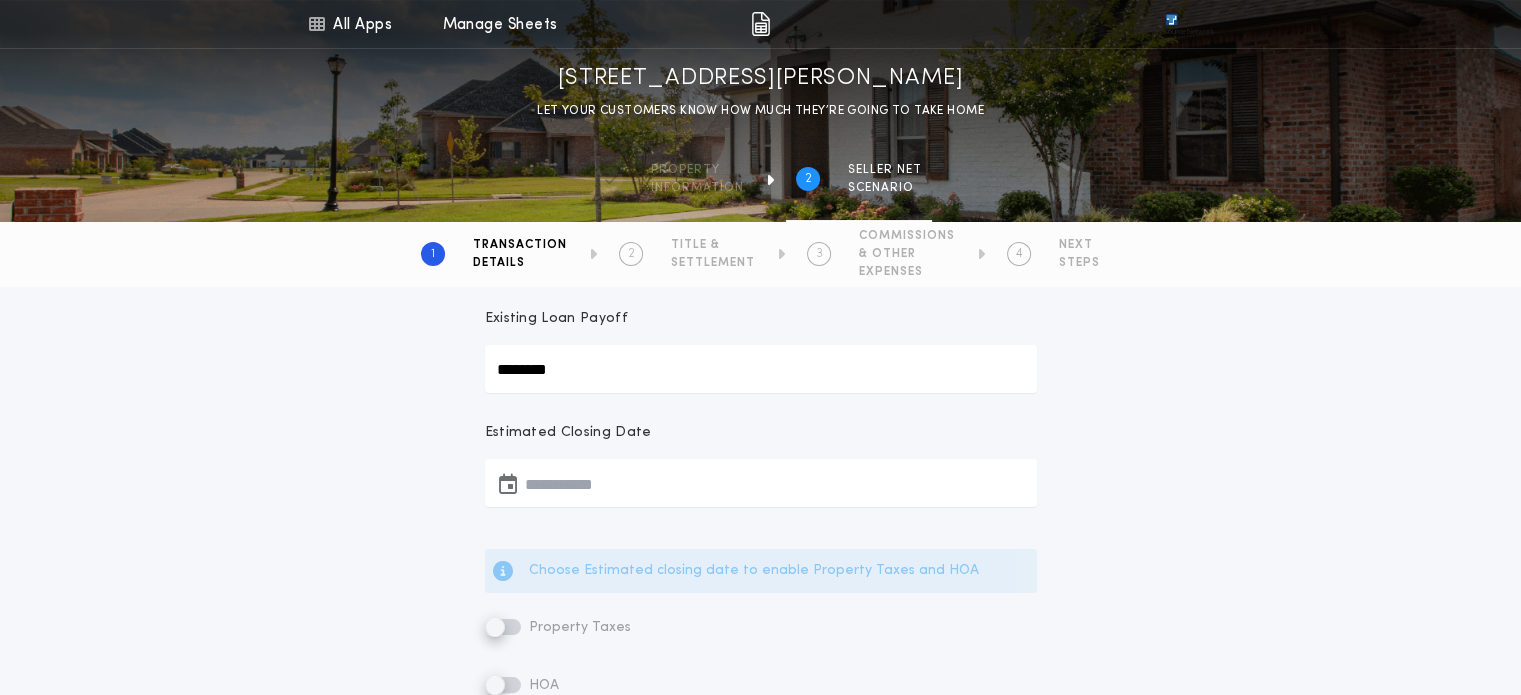type on "********" 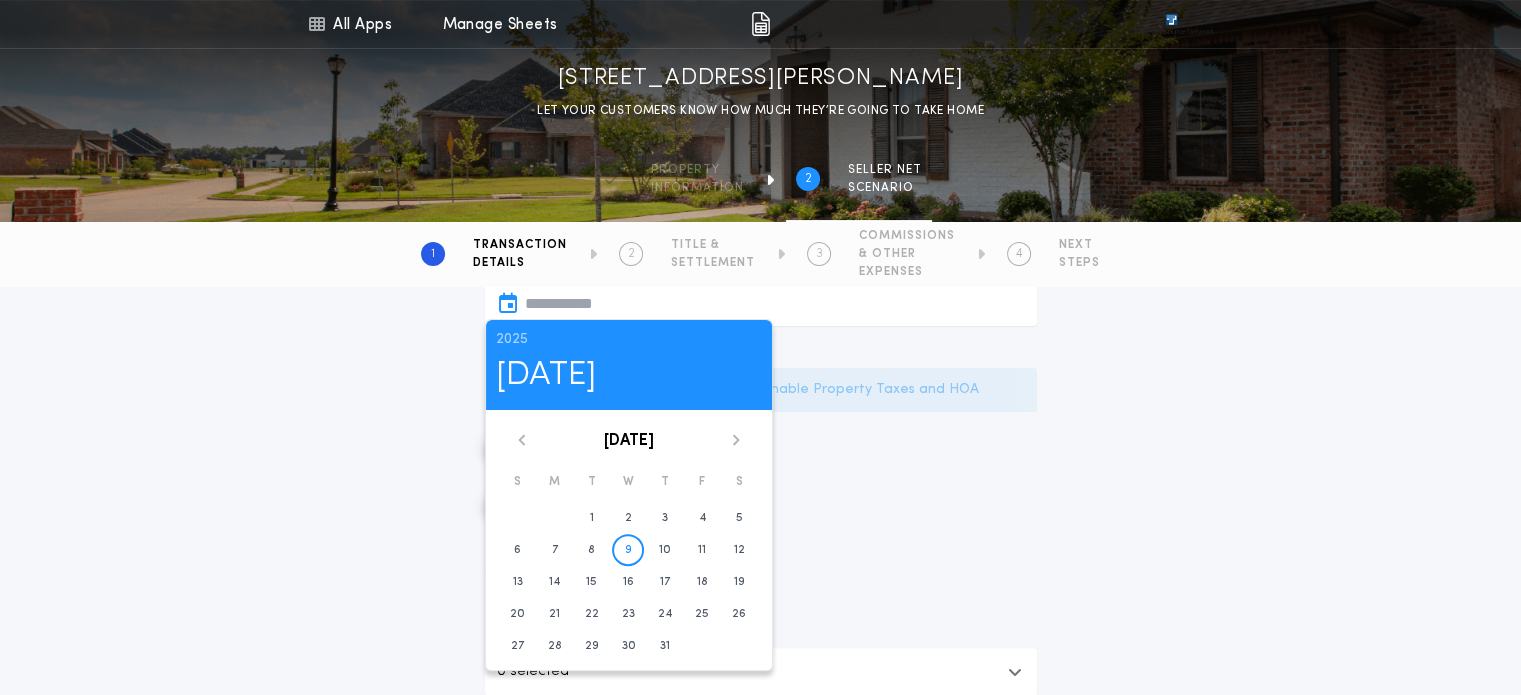 scroll, scrollTop: 486, scrollLeft: 0, axis: vertical 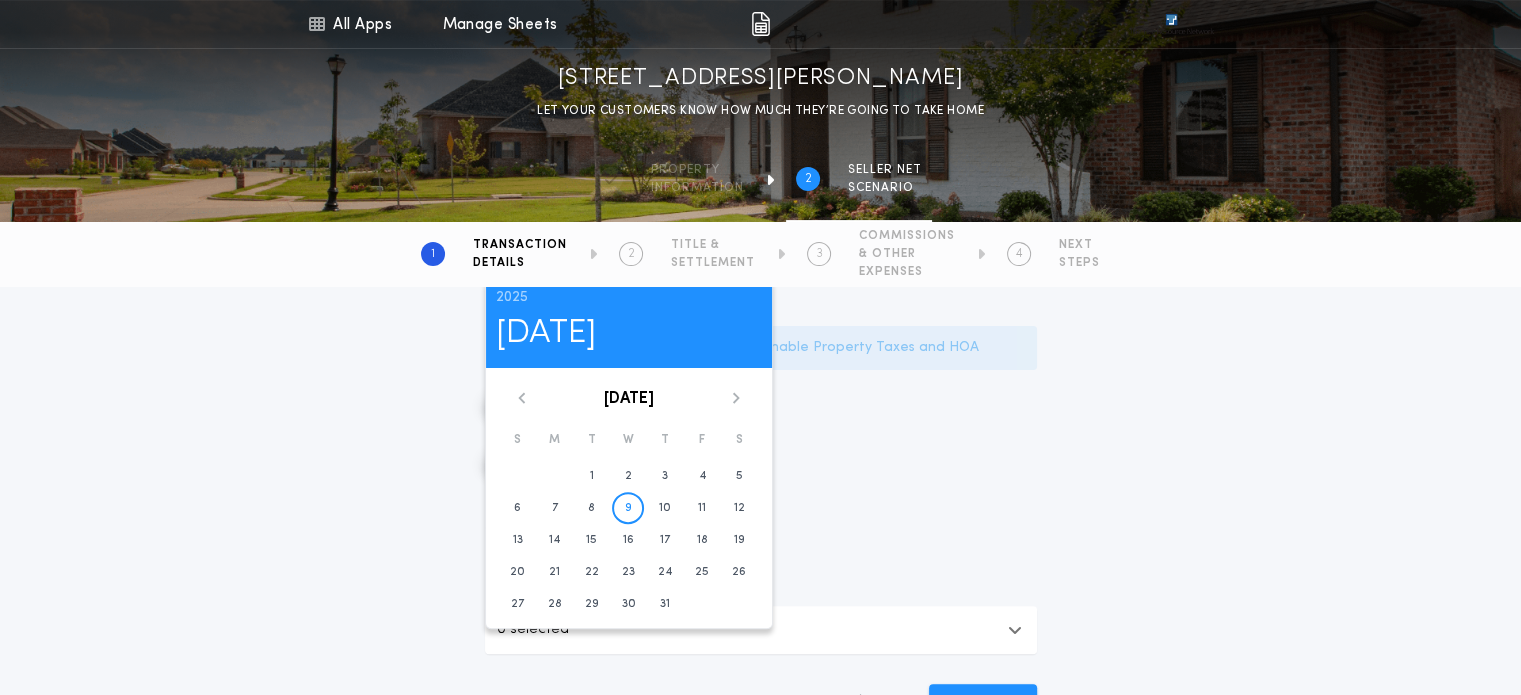click 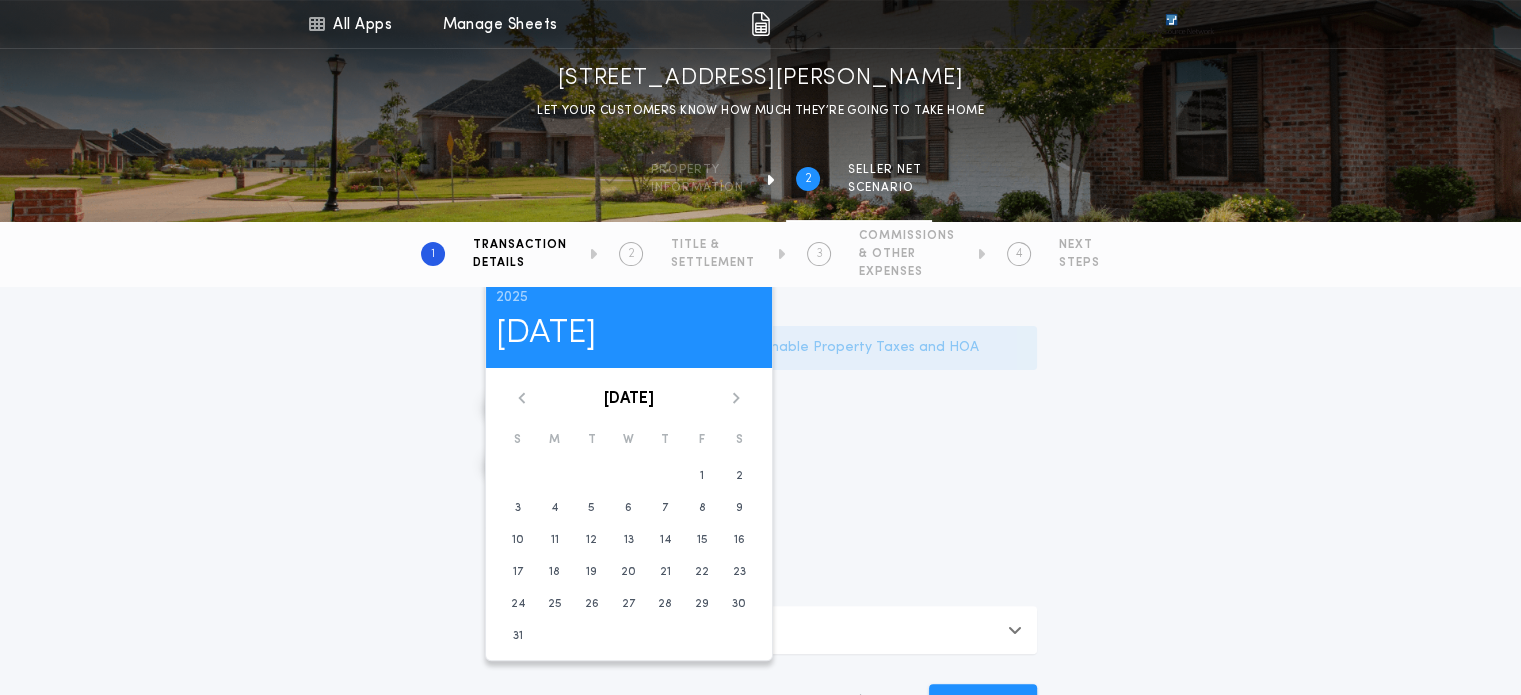 click 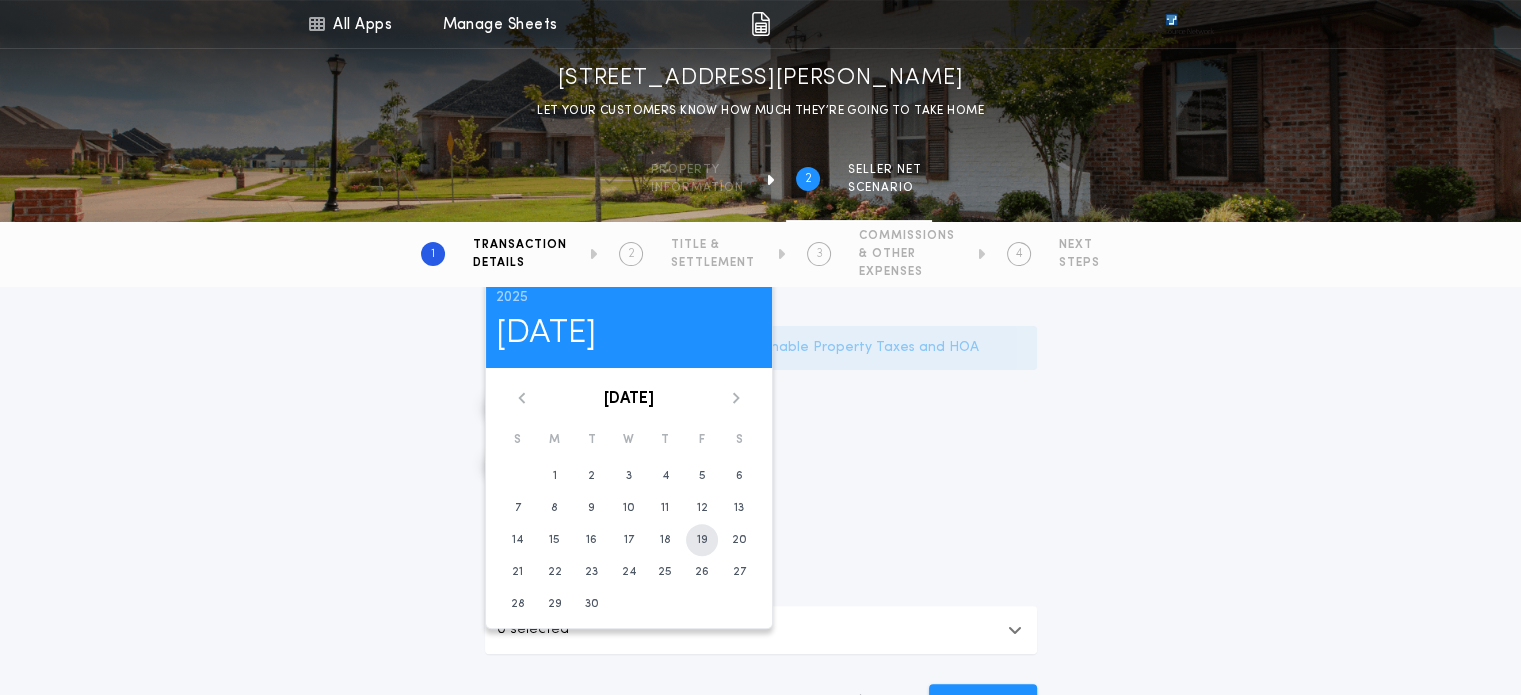 click on "19" at bounding box center [702, 540] 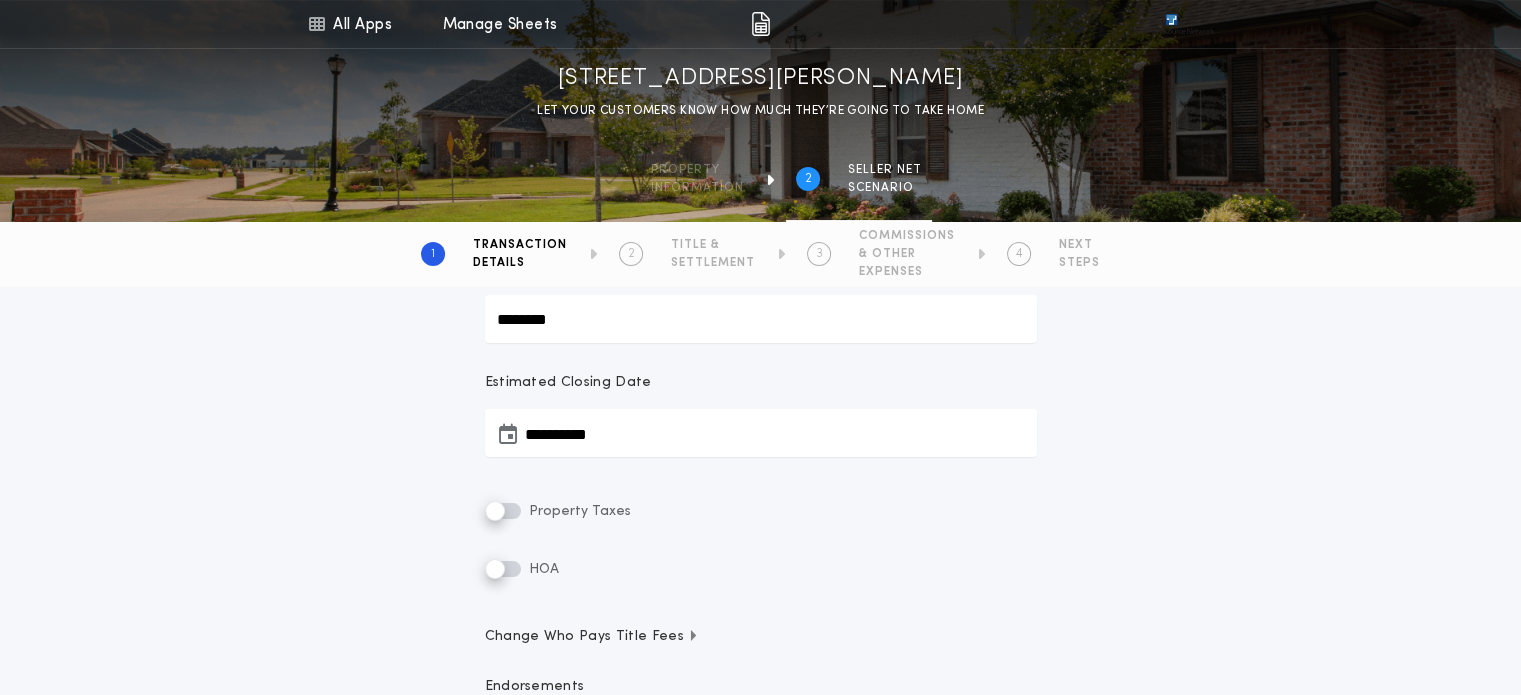 scroll, scrollTop: 312, scrollLeft: 0, axis: vertical 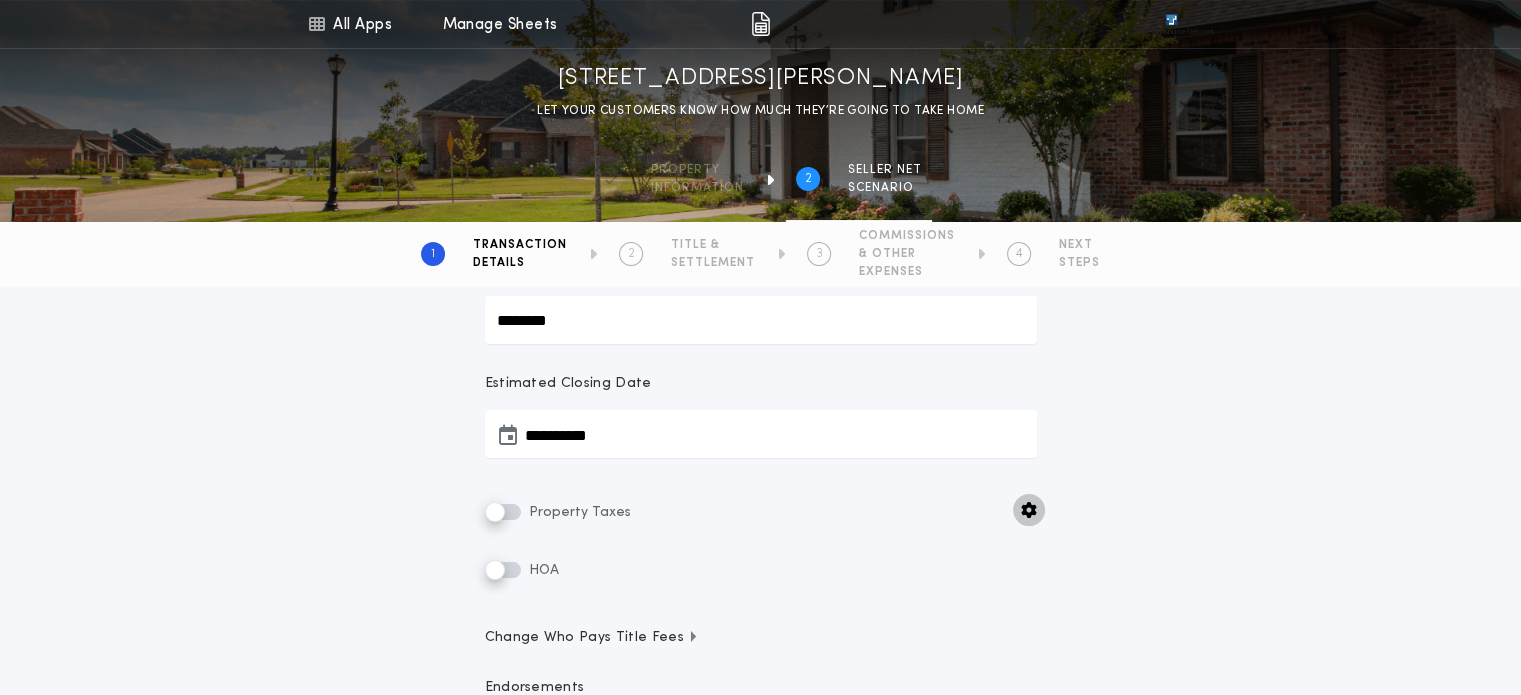 click at bounding box center (1029, 510) 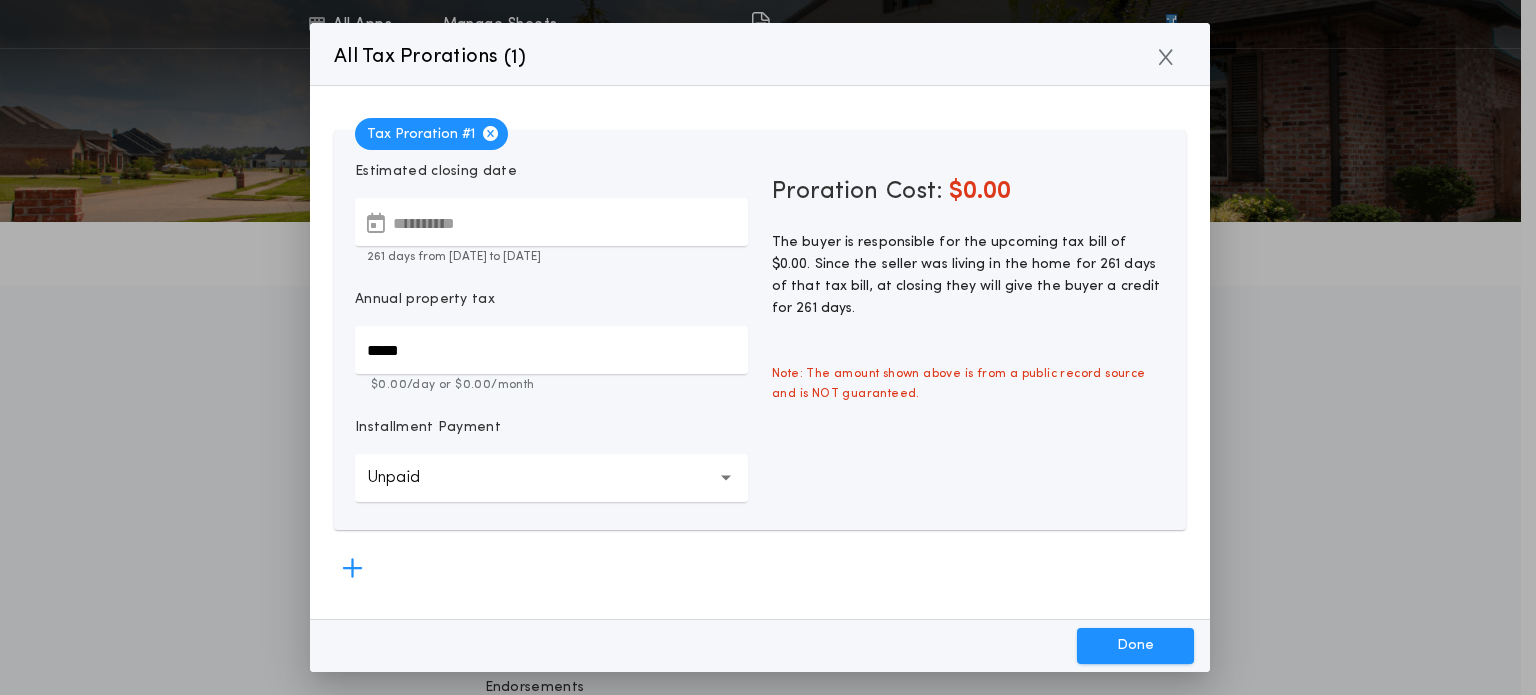click on "**********" at bounding box center (551, 222) 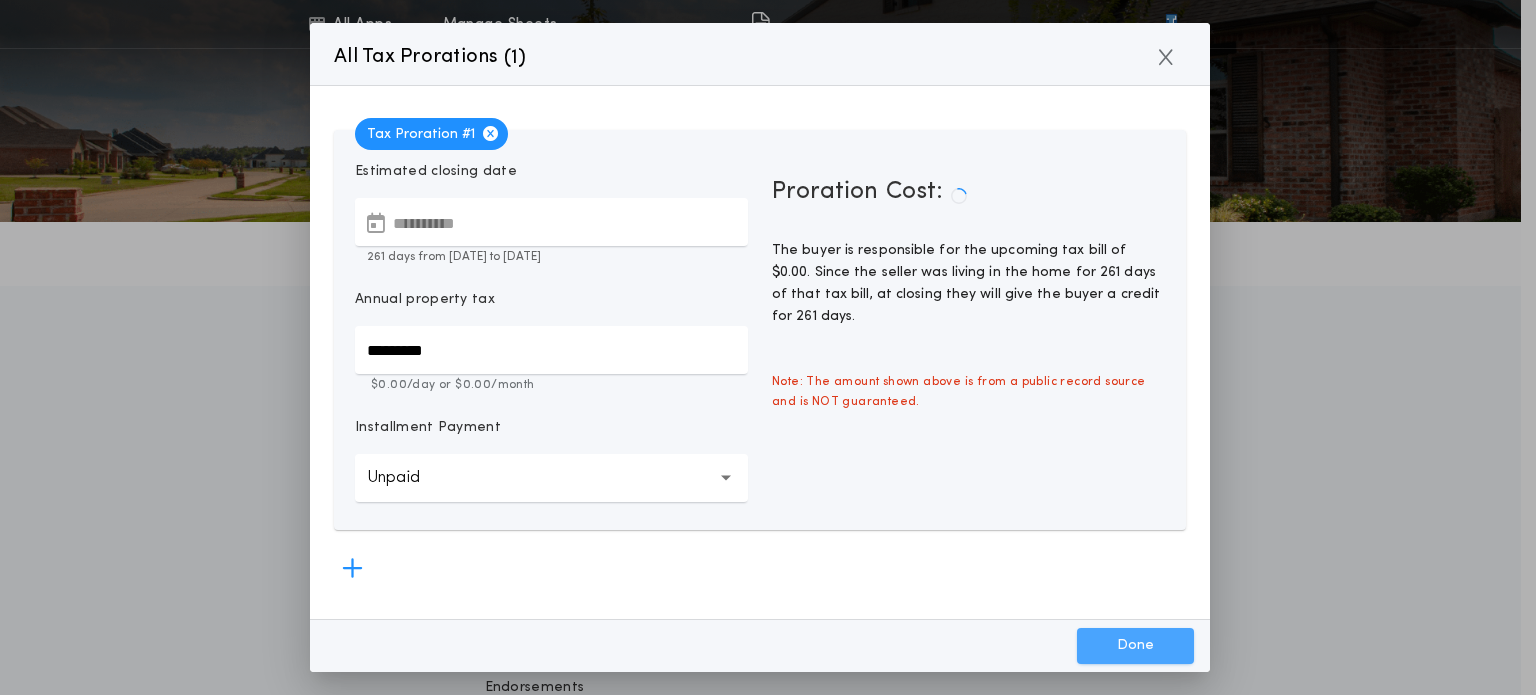 click on "Done" at bounding box center (1135, 646) 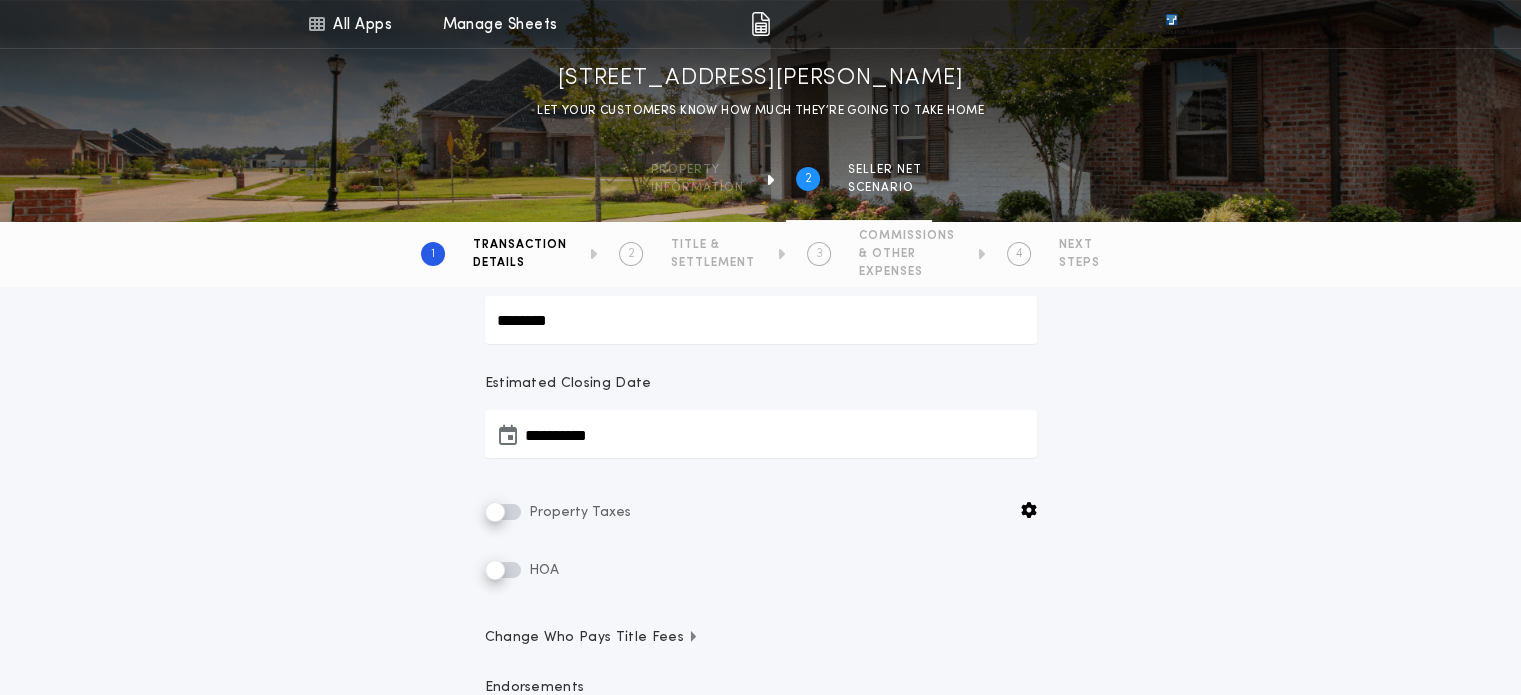 click on "Property Taxes   HOA" at bounding box center (761, 541) 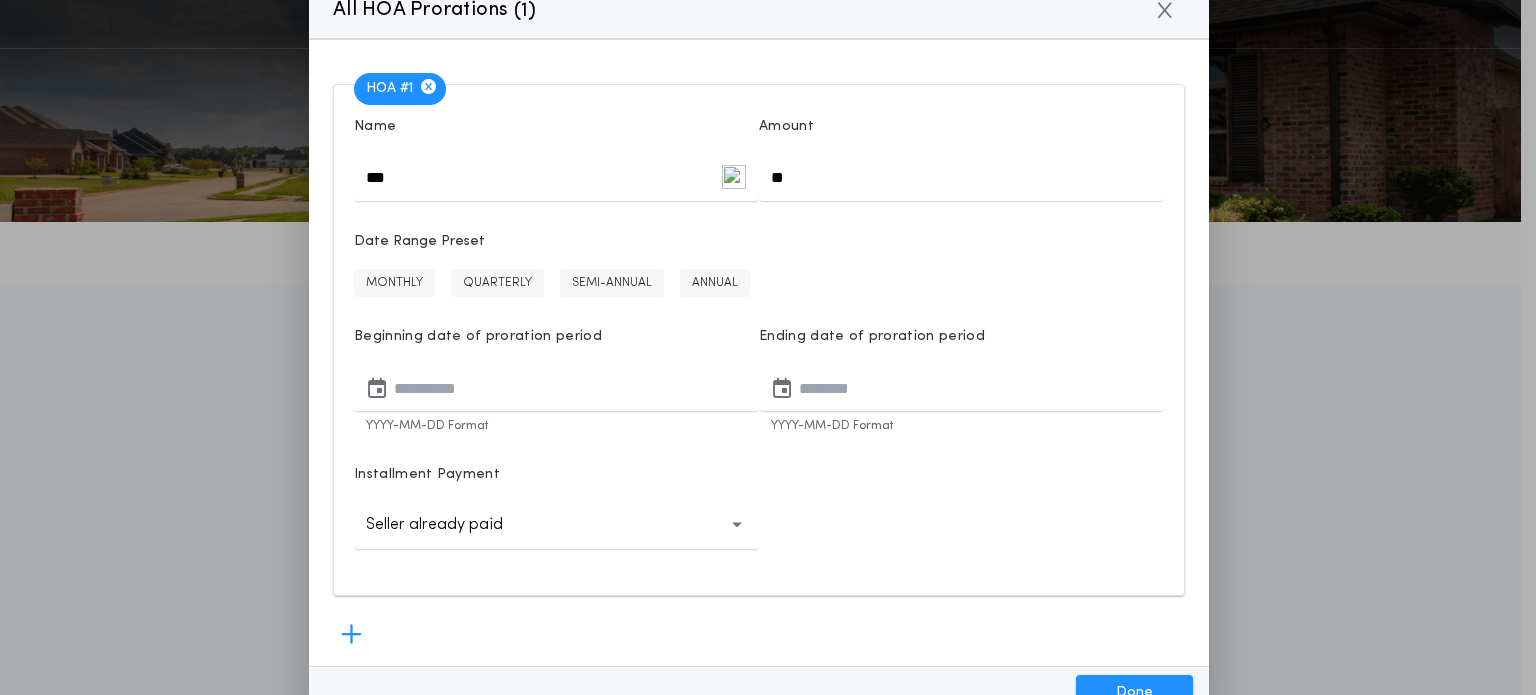 click on "**" at bounding box center (961, 177) 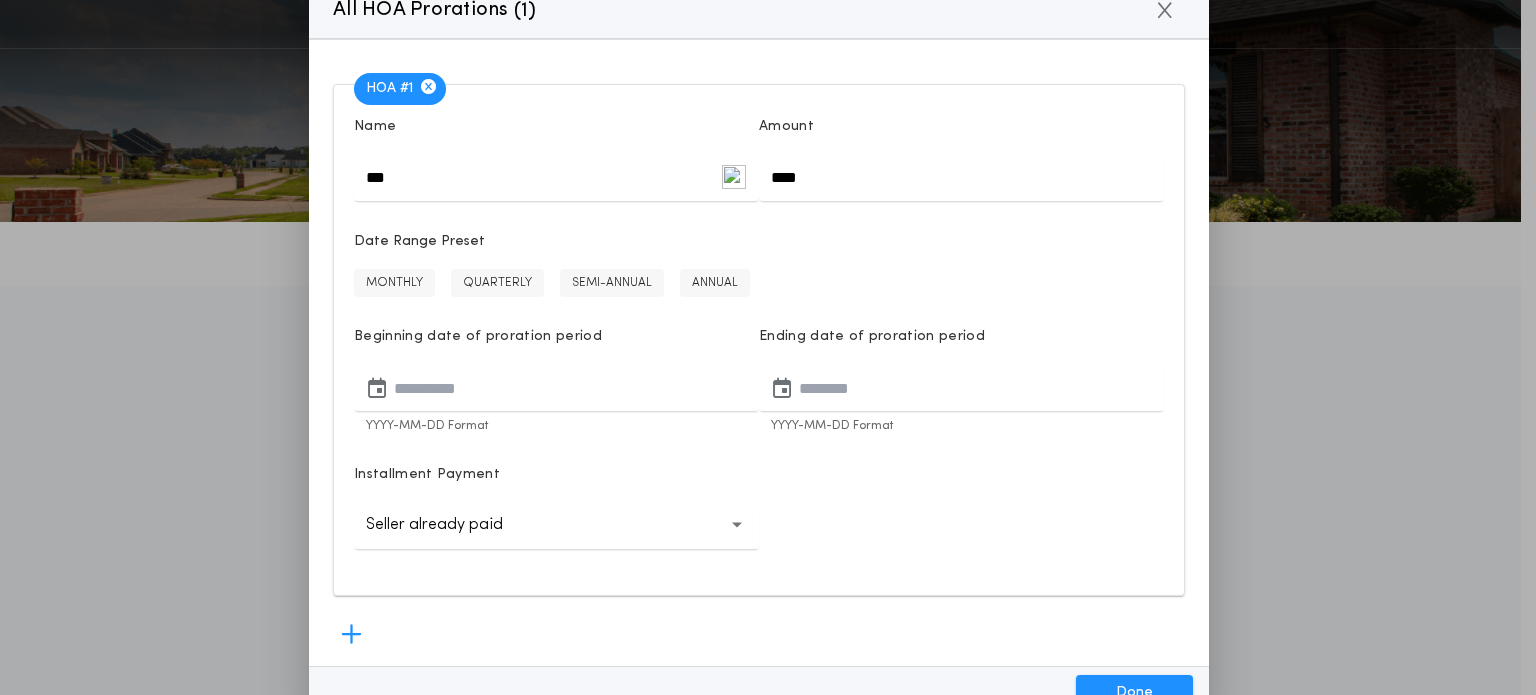 type on "****" 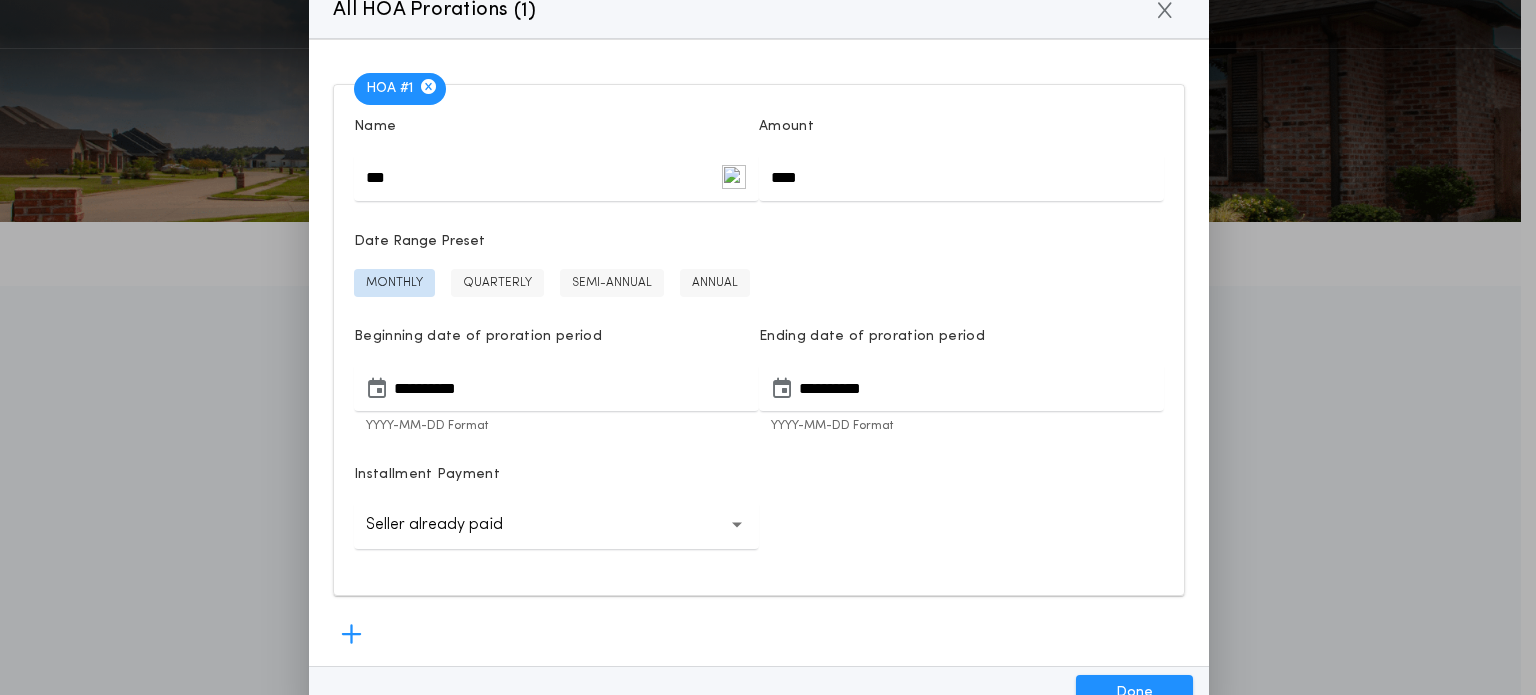 click on "**********" at bounding box center [961, 387] 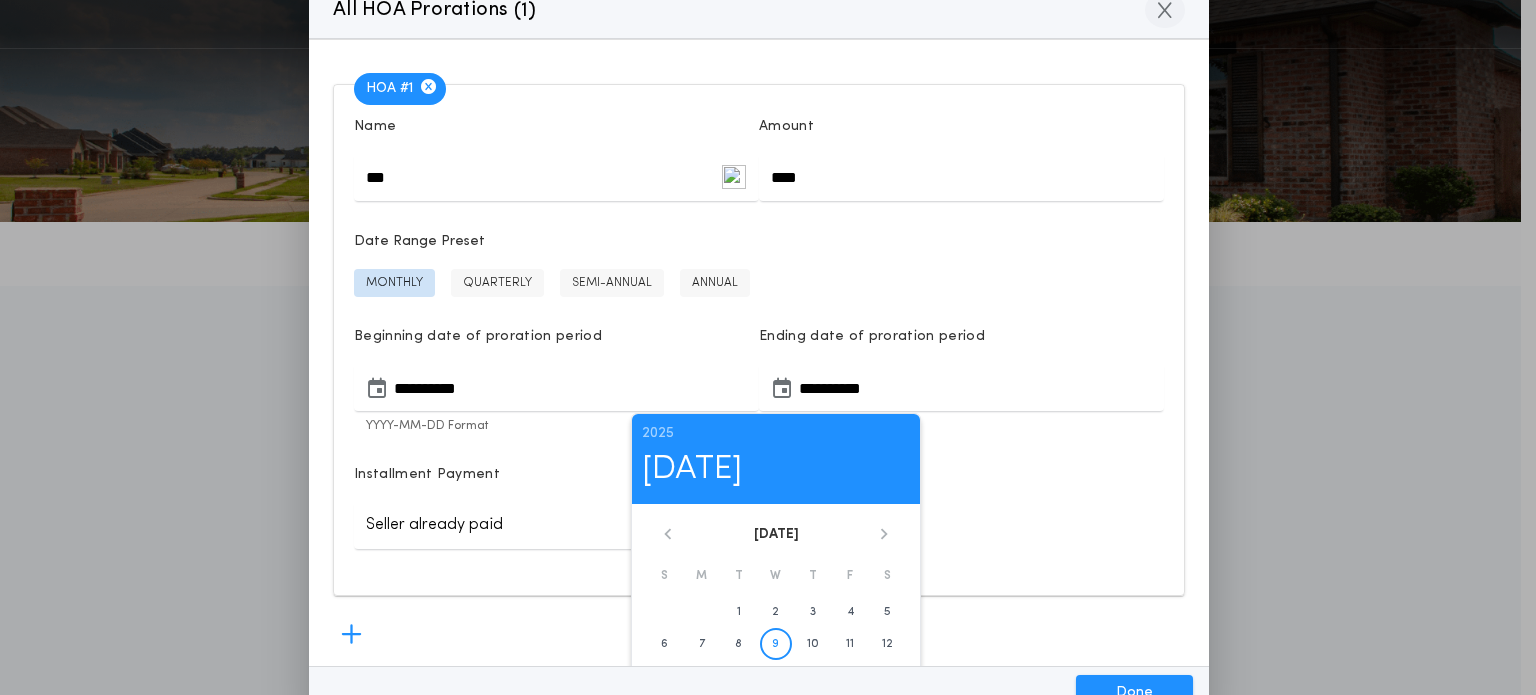 click at bounding box center (1165, 10) 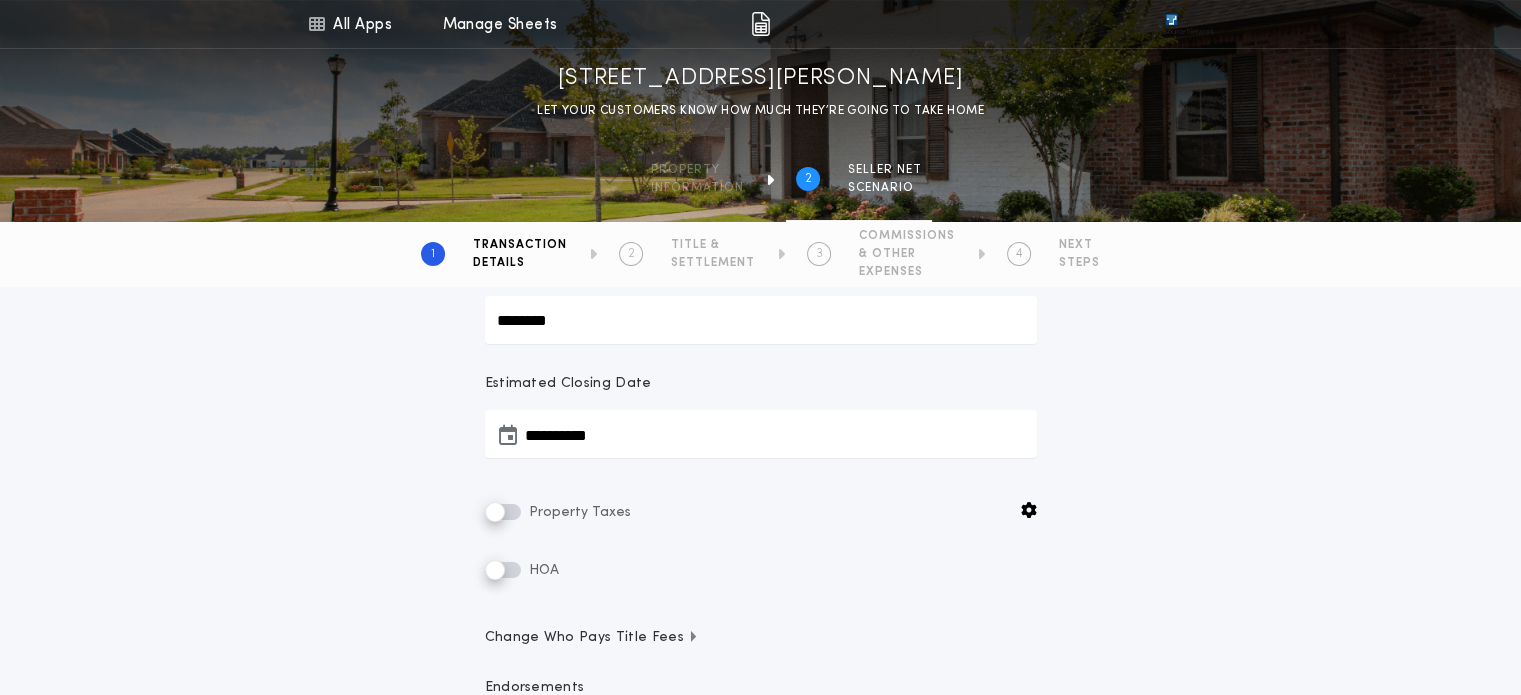 click on "Change Who Pays Title Fees" at bounding box center [592, 638] 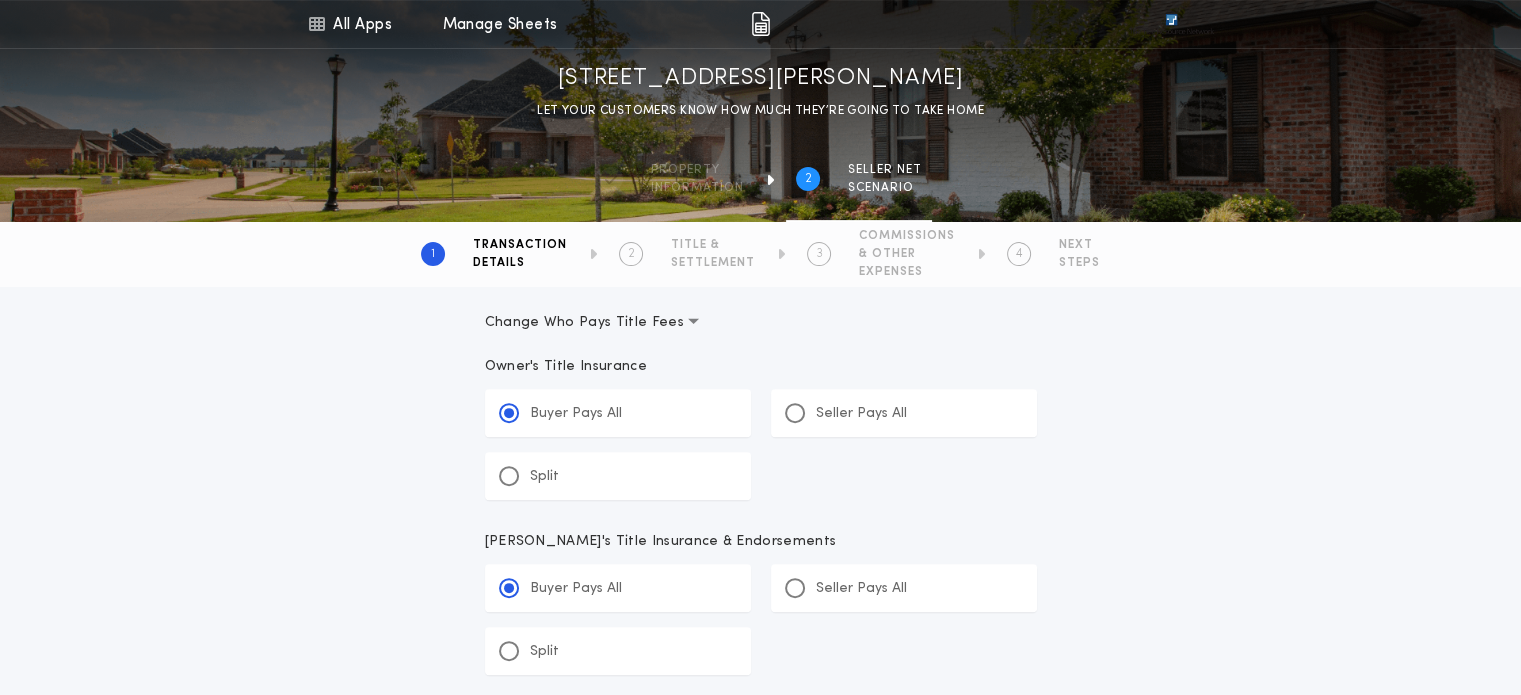 scroll, scrollTop: 629, scrollLeft: 0, axis: vertical 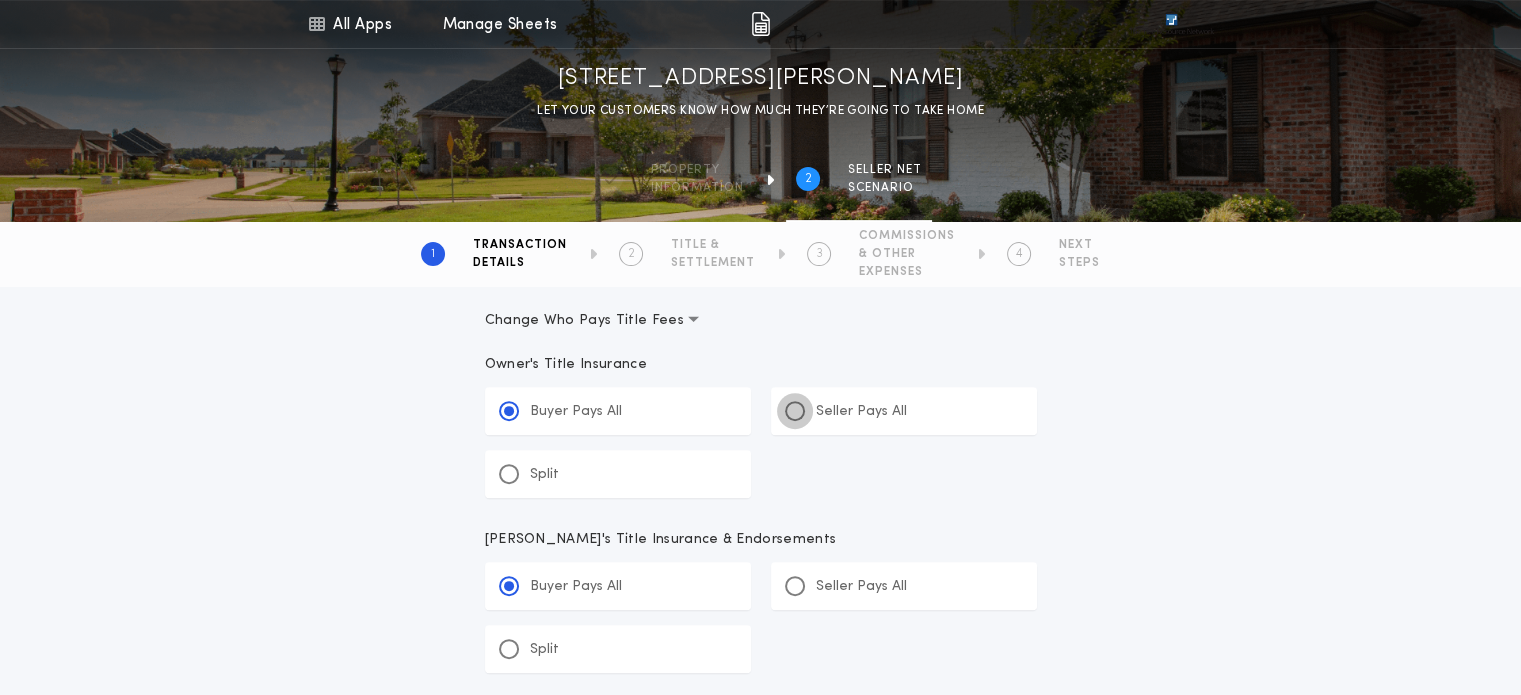 click at bounding box center (795, 411) 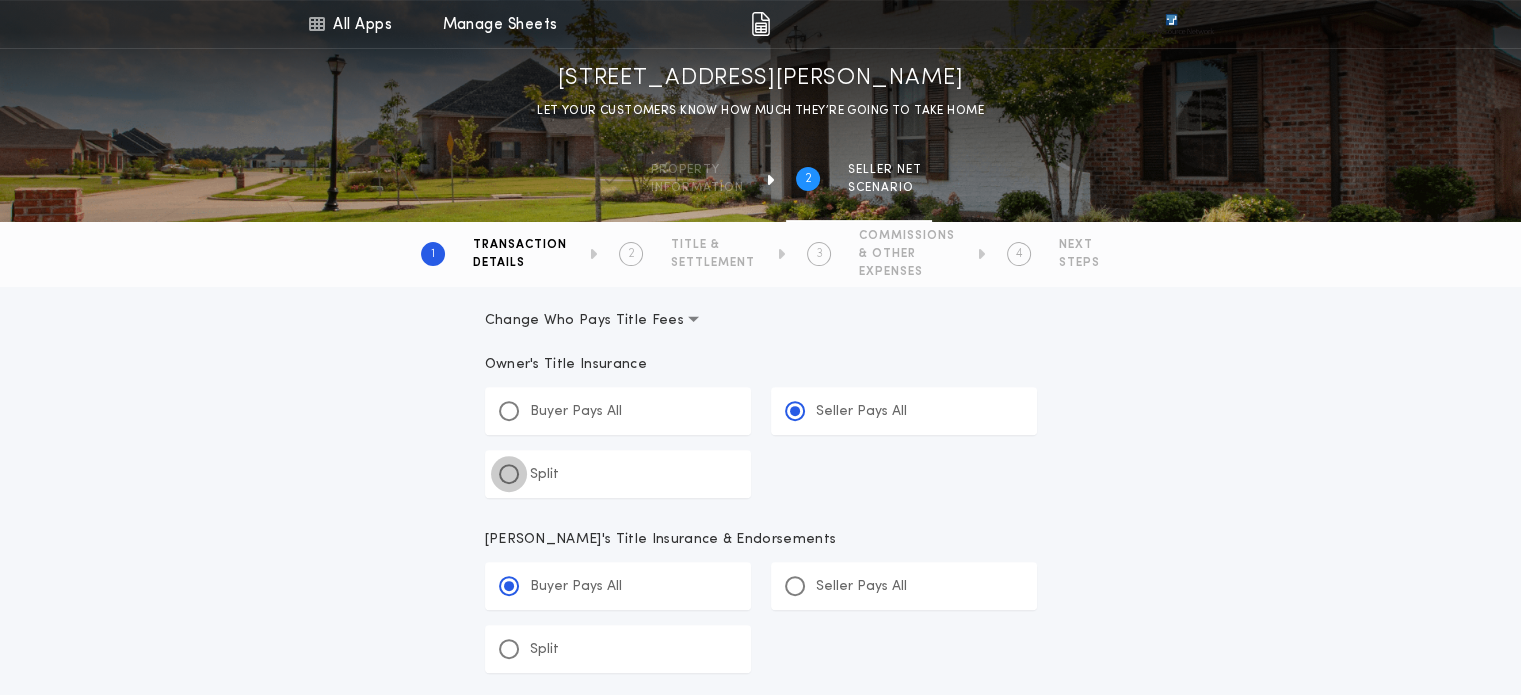 click at bounding box center [509, 474] 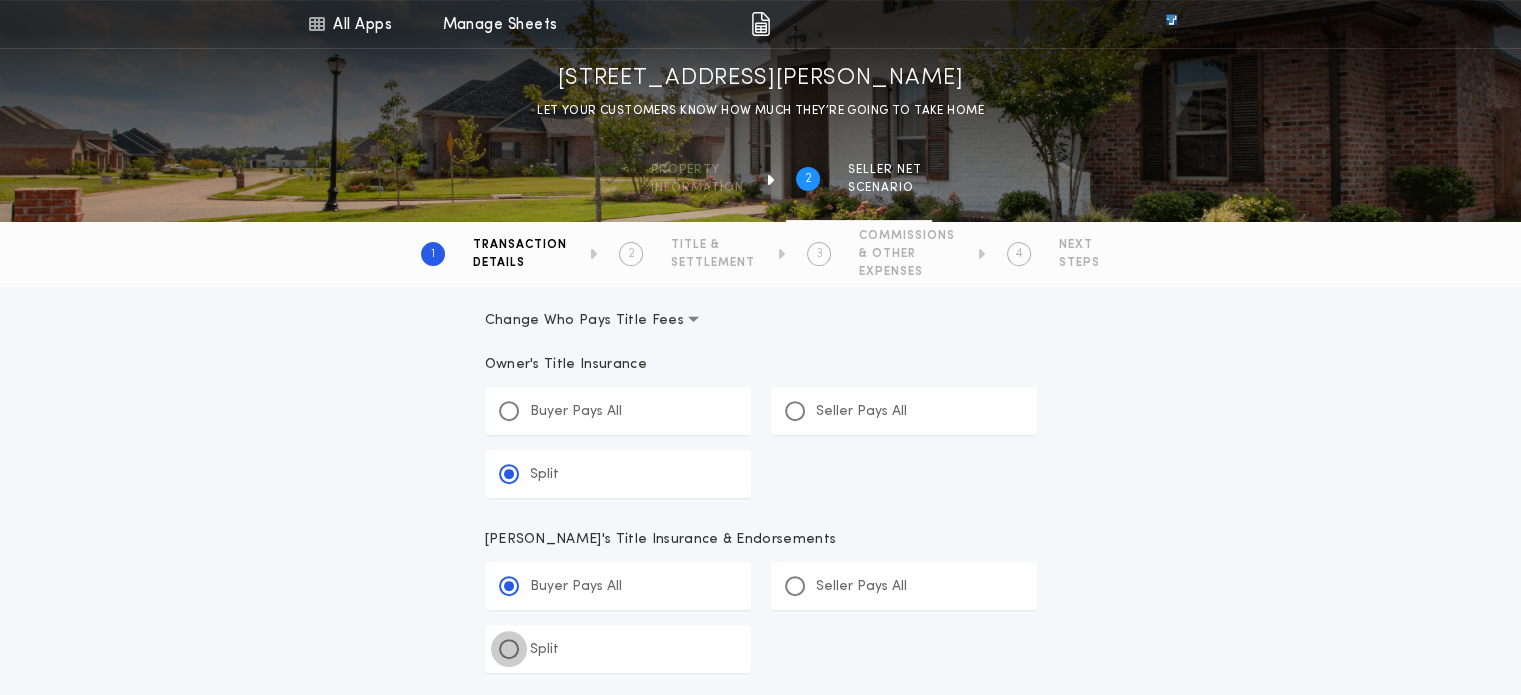 click at bounding box center (509, 649) 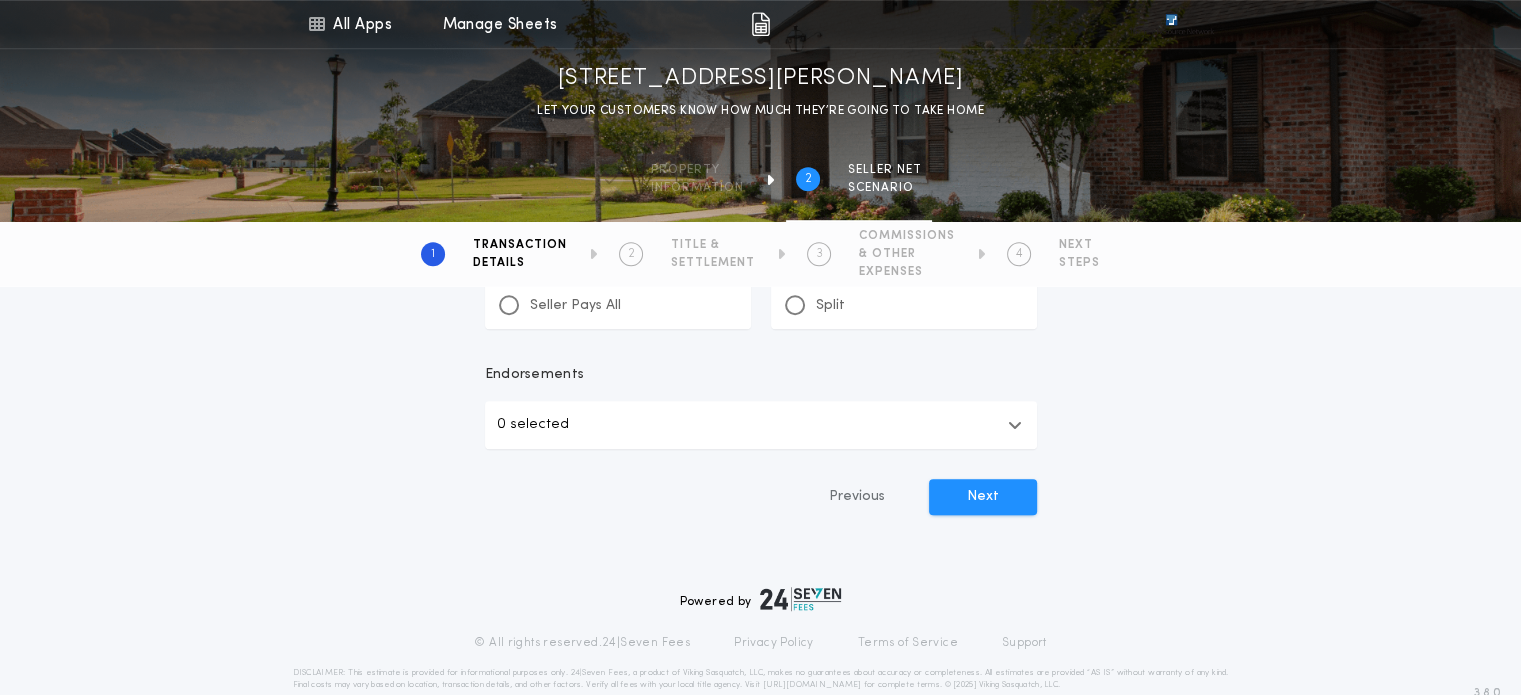 scroll, scrollTop: 1330, scrollLeft: 0, axis: vertical 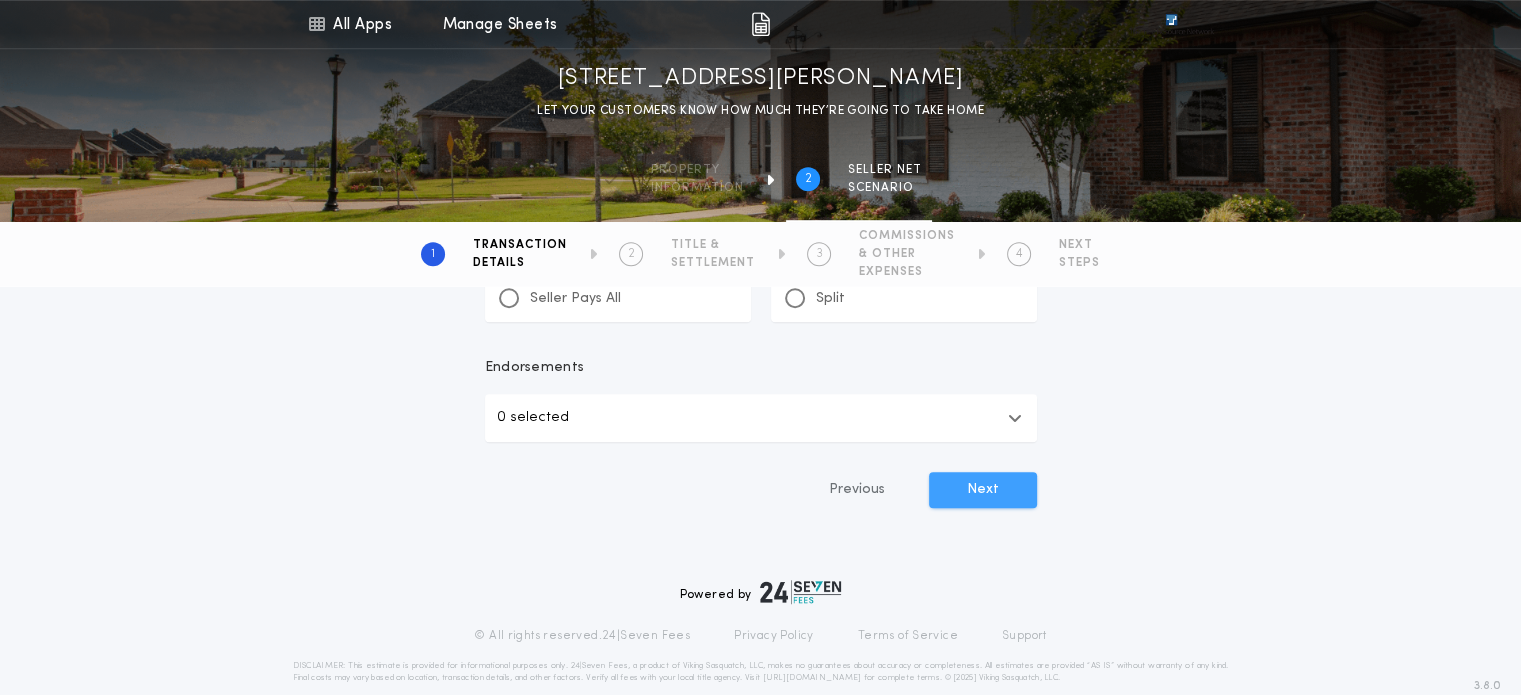 click on "Next" at bounding box center (983, 490) 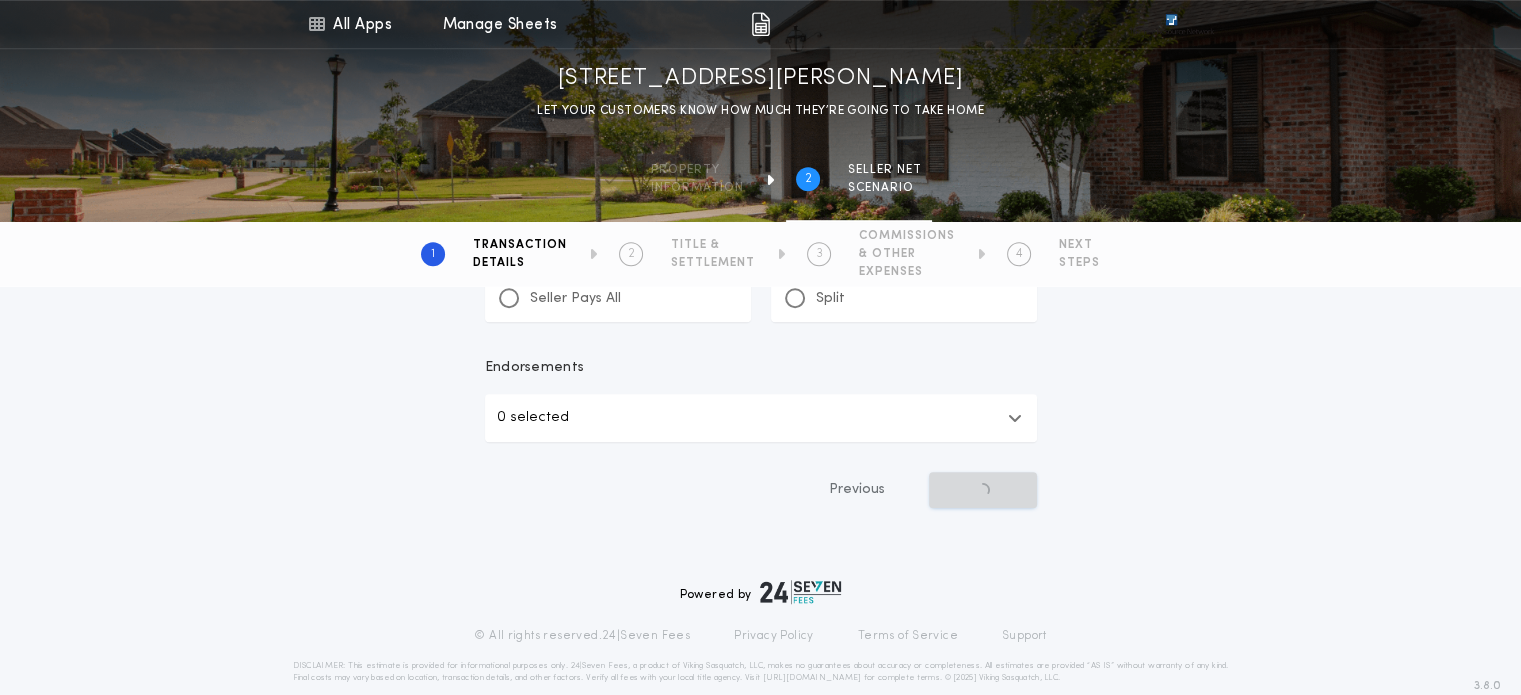 scroll, scrollTop: 0, scrollLeft: 0, axis: both 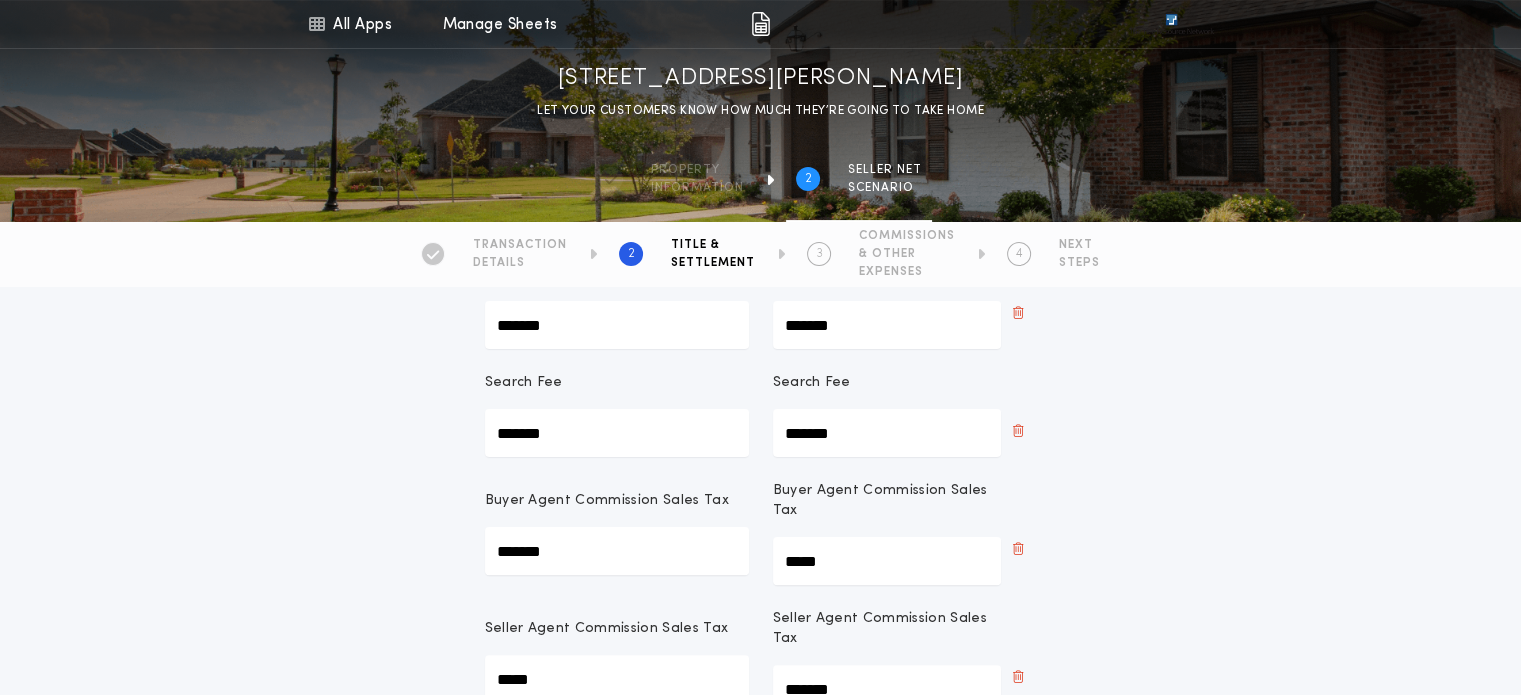 drag, startPoint x: 843, startPoint y: 522, endPoint x: 698, endPoint y: 515, distance: 145.16887 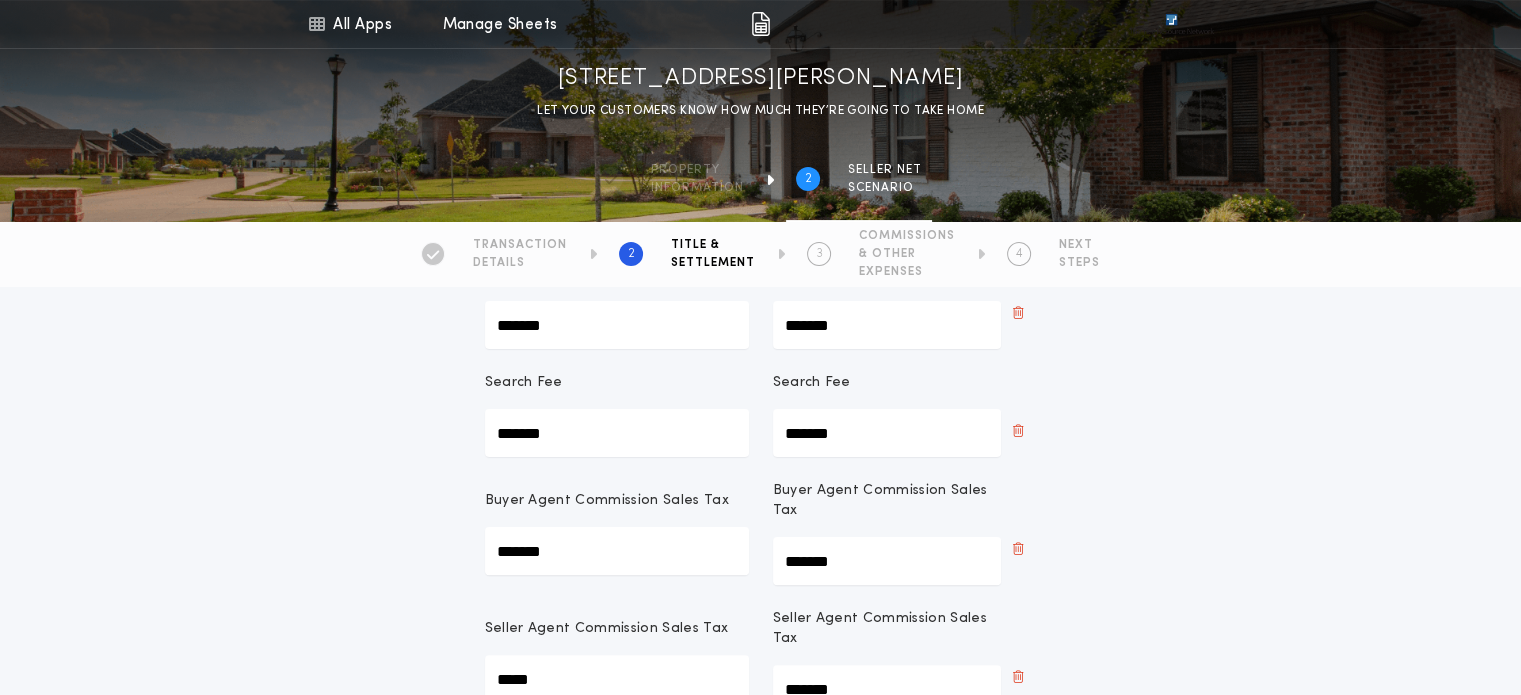 type on "*******" 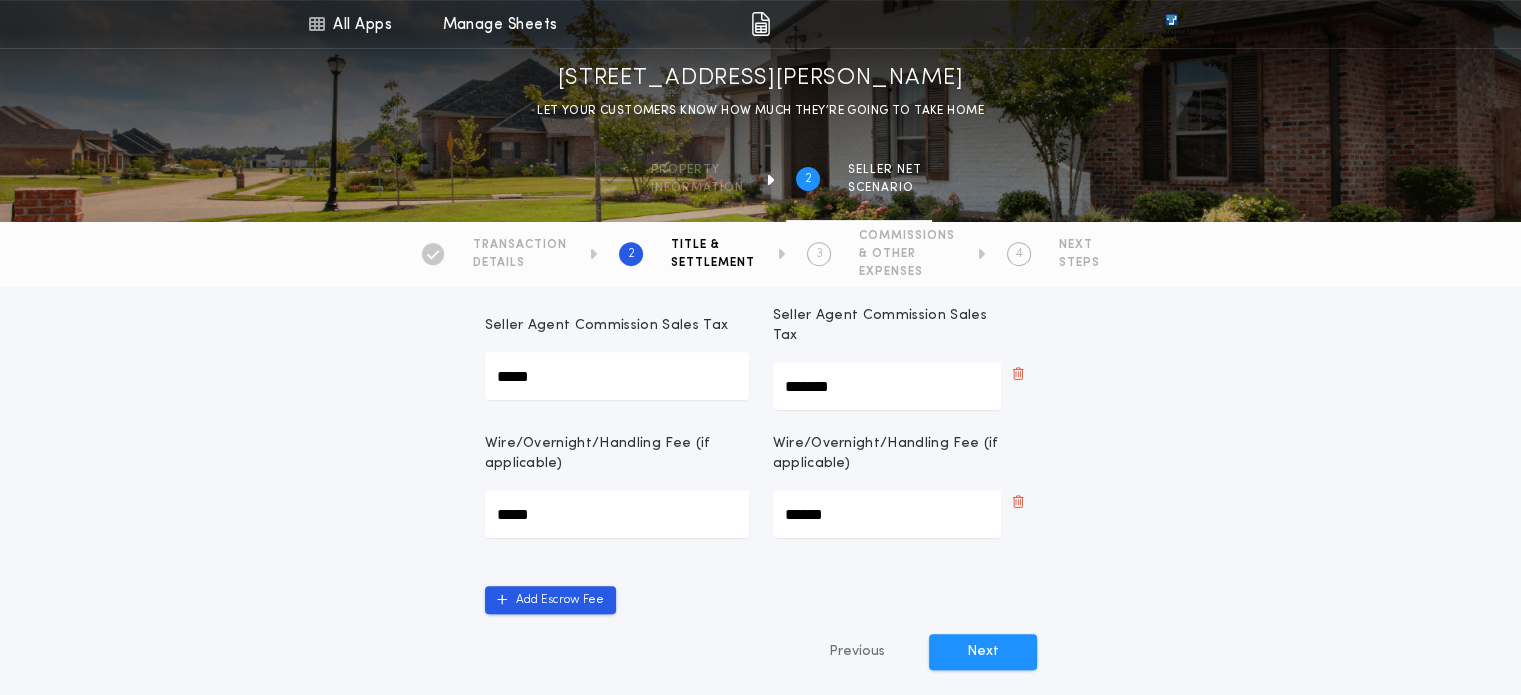 scroll, scrollTop: 720, scrollLeft: 0, axis: vertical 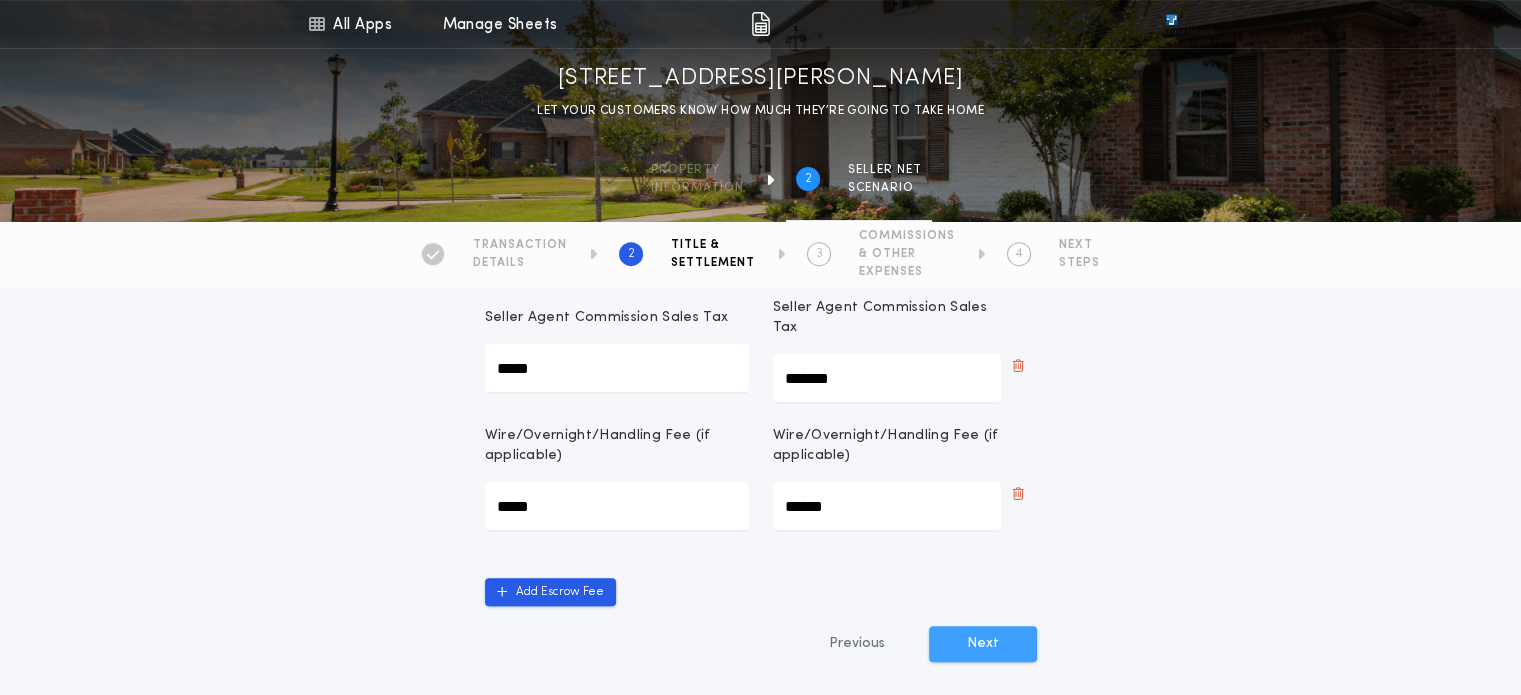 type on "*****" 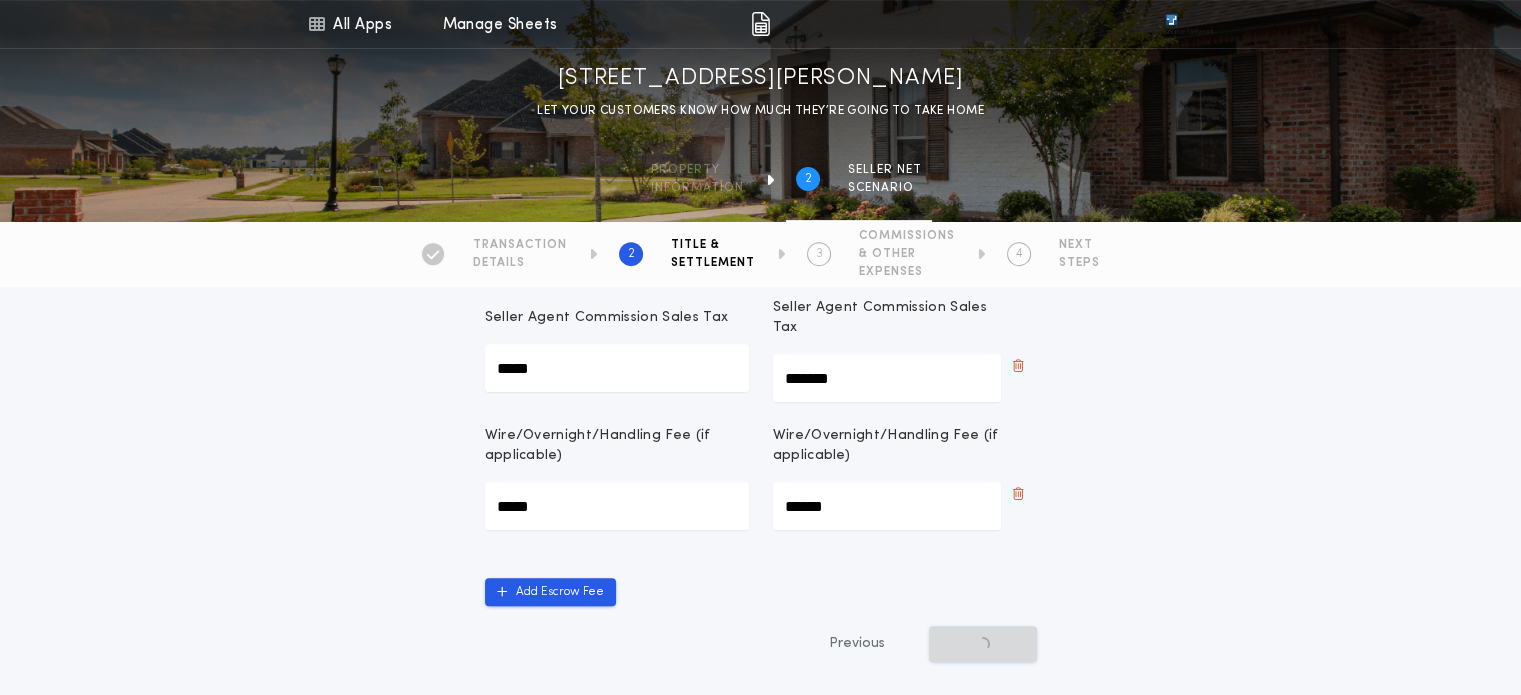 scroll, scrollTop: 0, scrollLeft: 0, axis: both 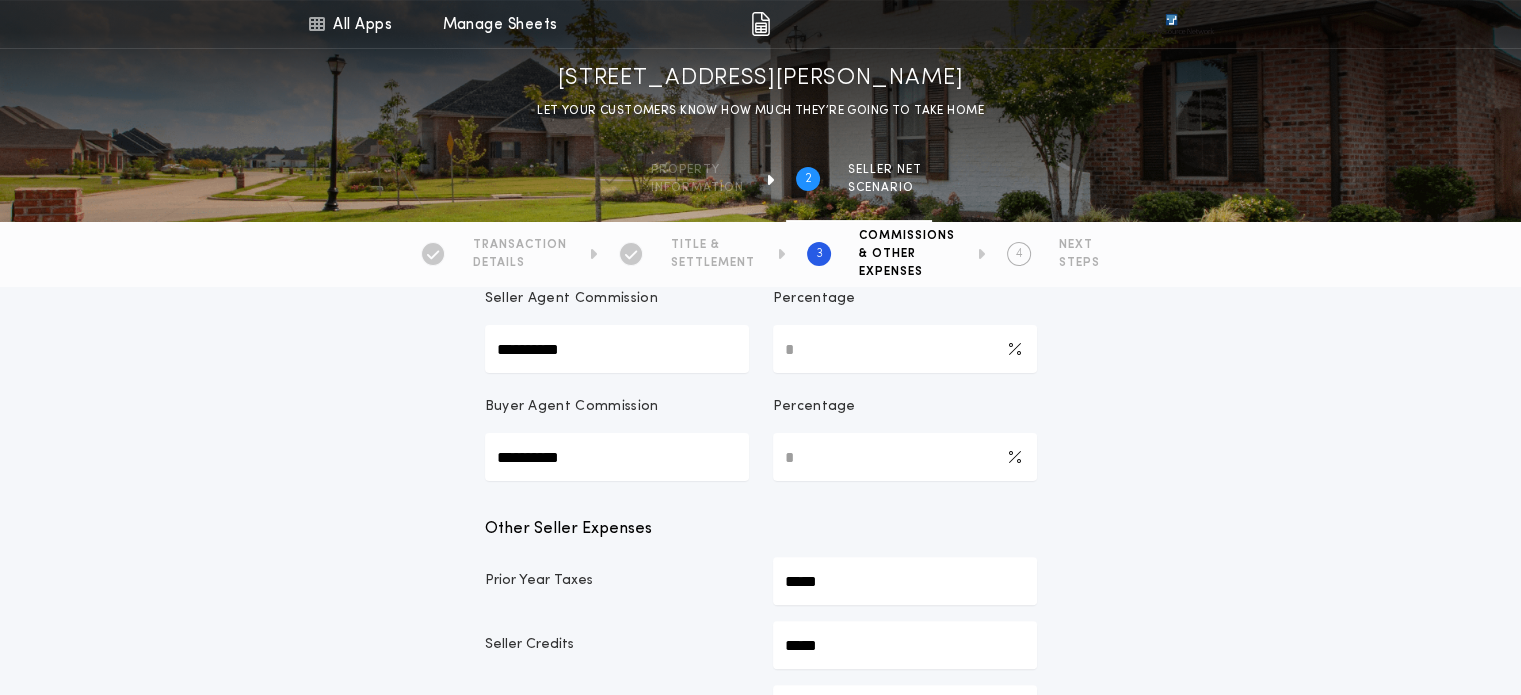 drag, startPoint x: 795, startPoint y: 459, endPoint x: 765, endPoint y: 461, distance: 30.066593 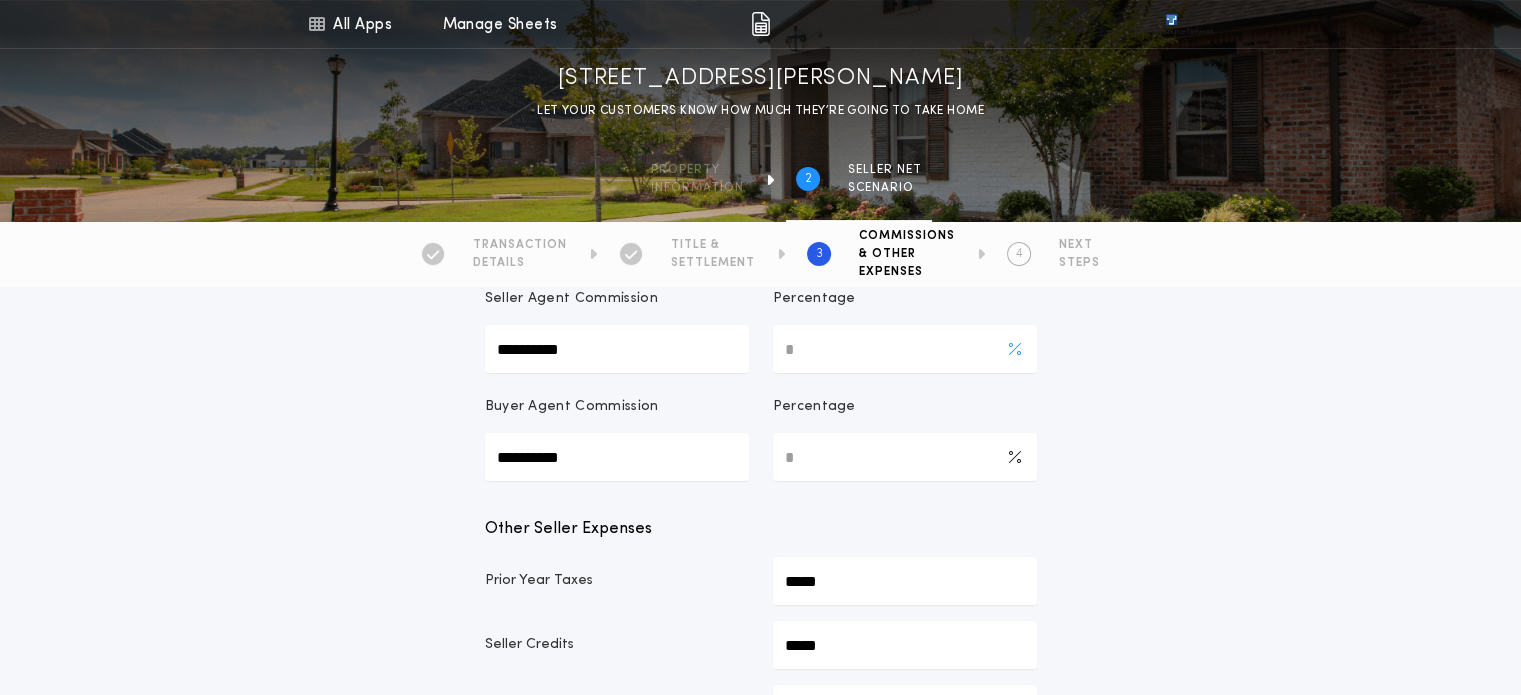 type on "***" 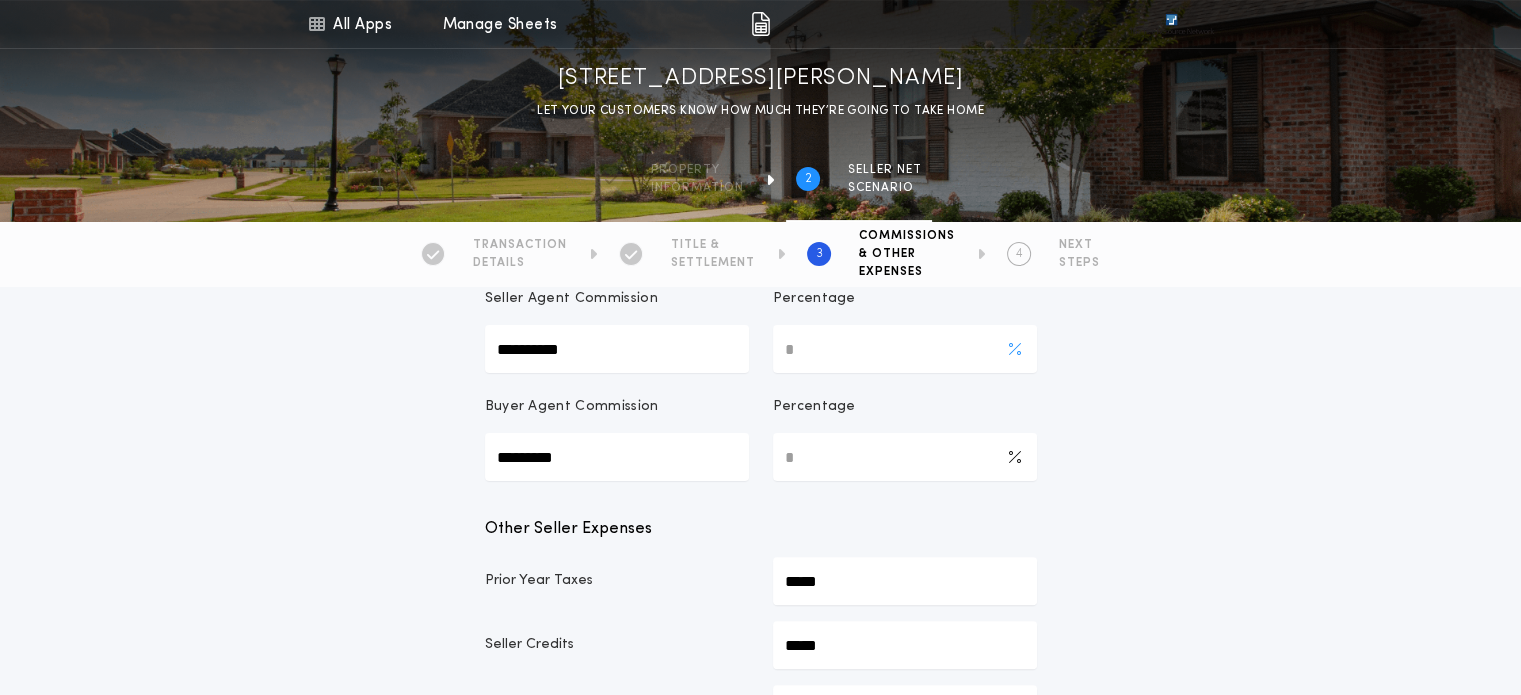click on "*" at bounding box center (905, 349) 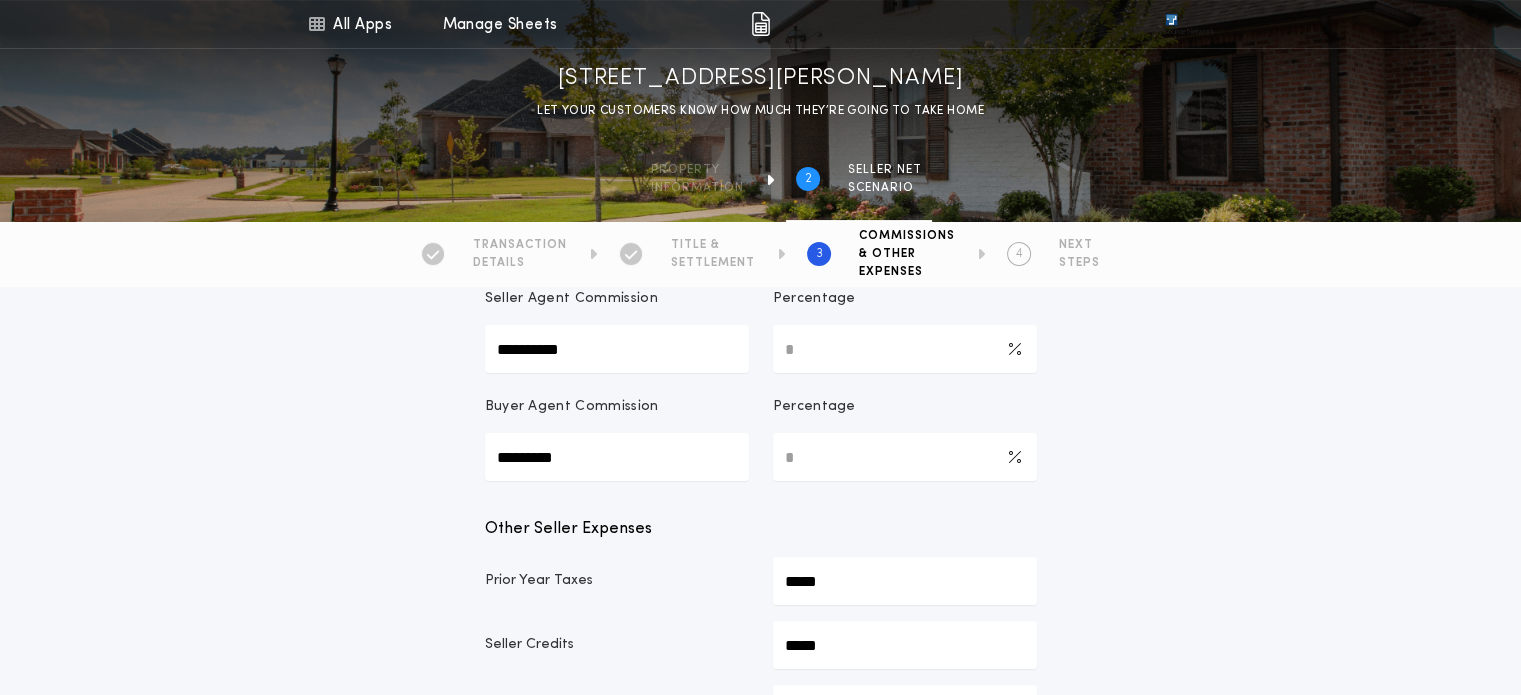 drag, startPoint x: 831, startPoint y: 458, endPoint x: 700, endPoint y: 457, distance: 131.00381 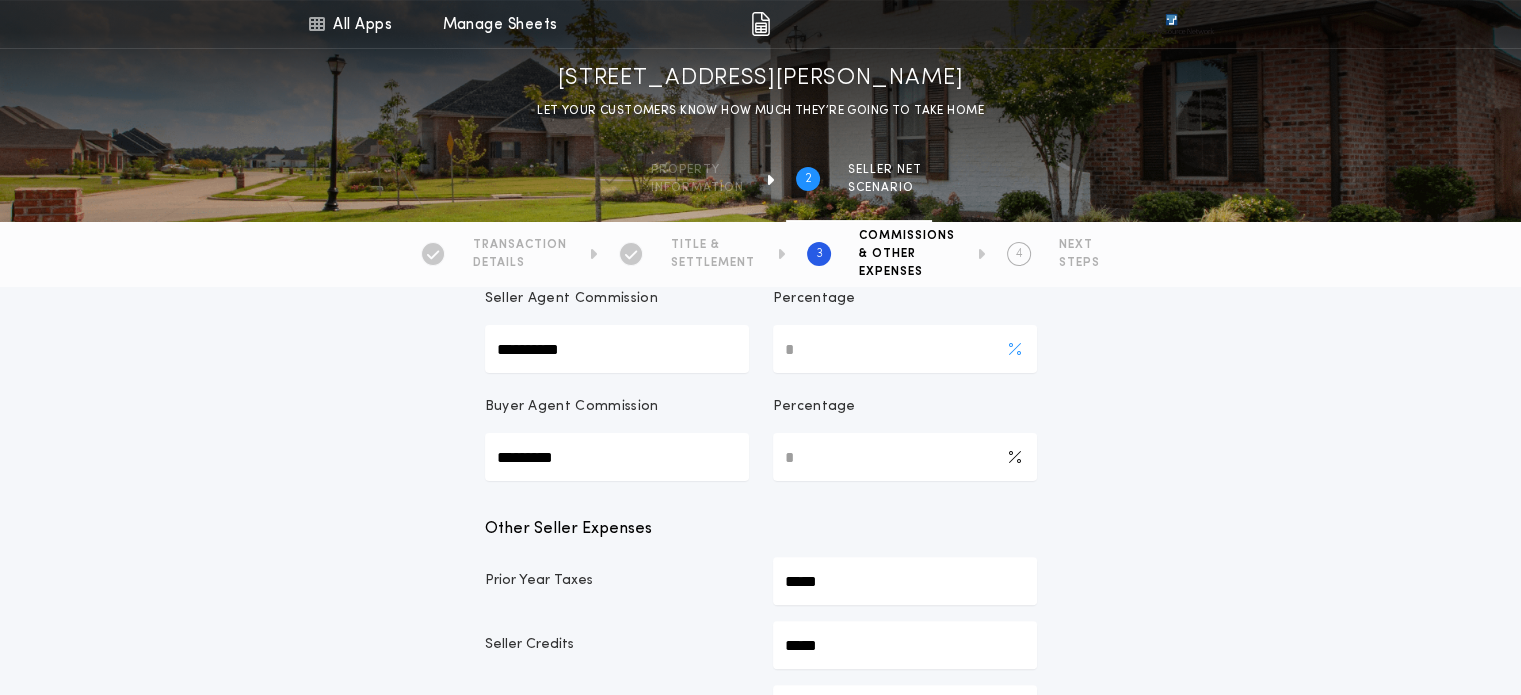 type on "*" 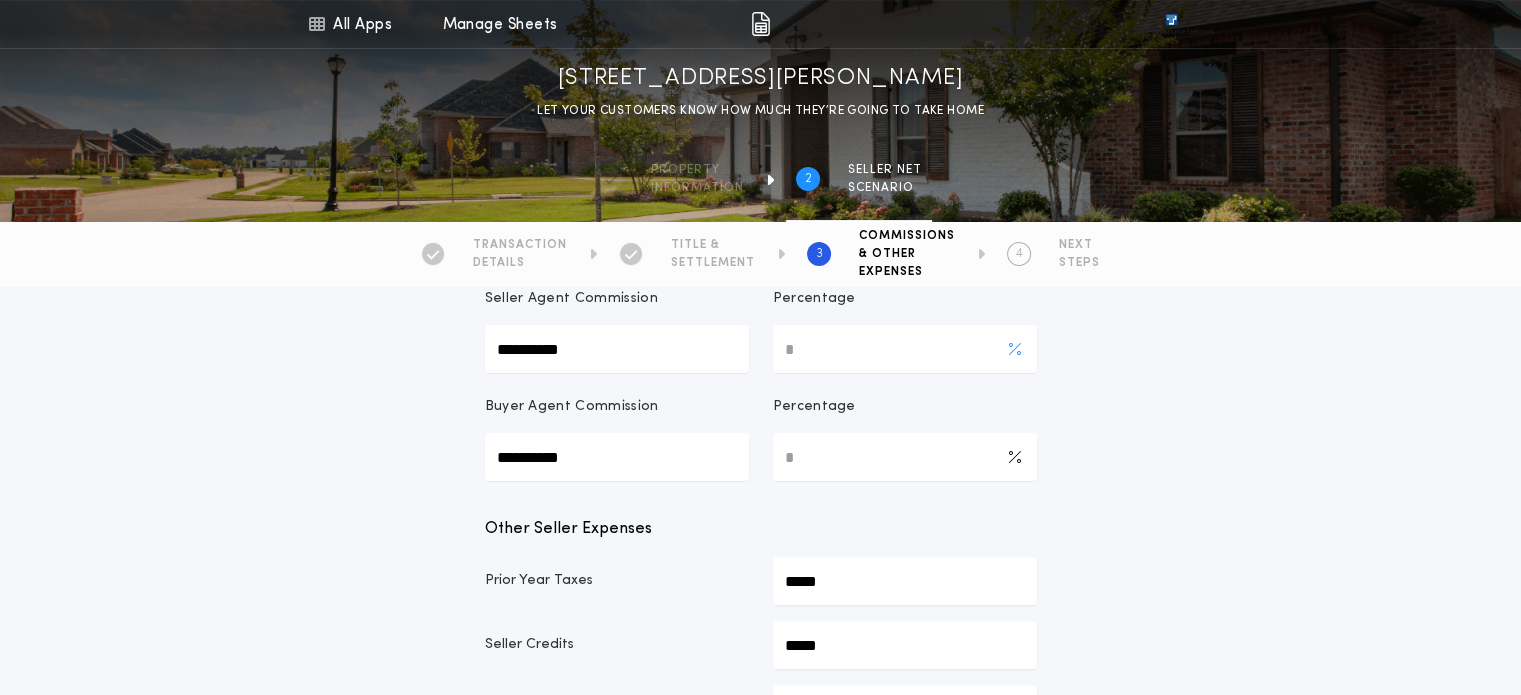 click on "*" at bounding box center [905, 349] 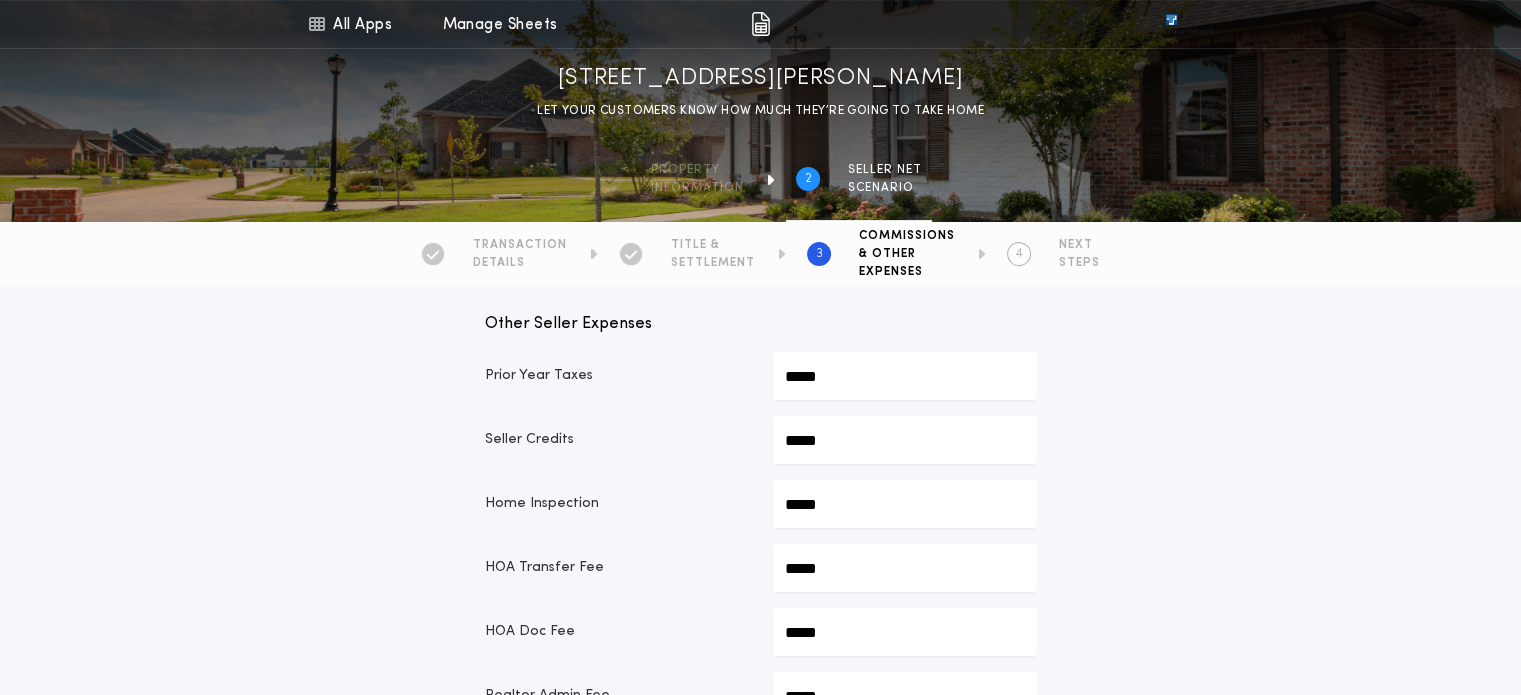 scroll, scrollTop: 614, scrollLeft: 0, axis: vertical 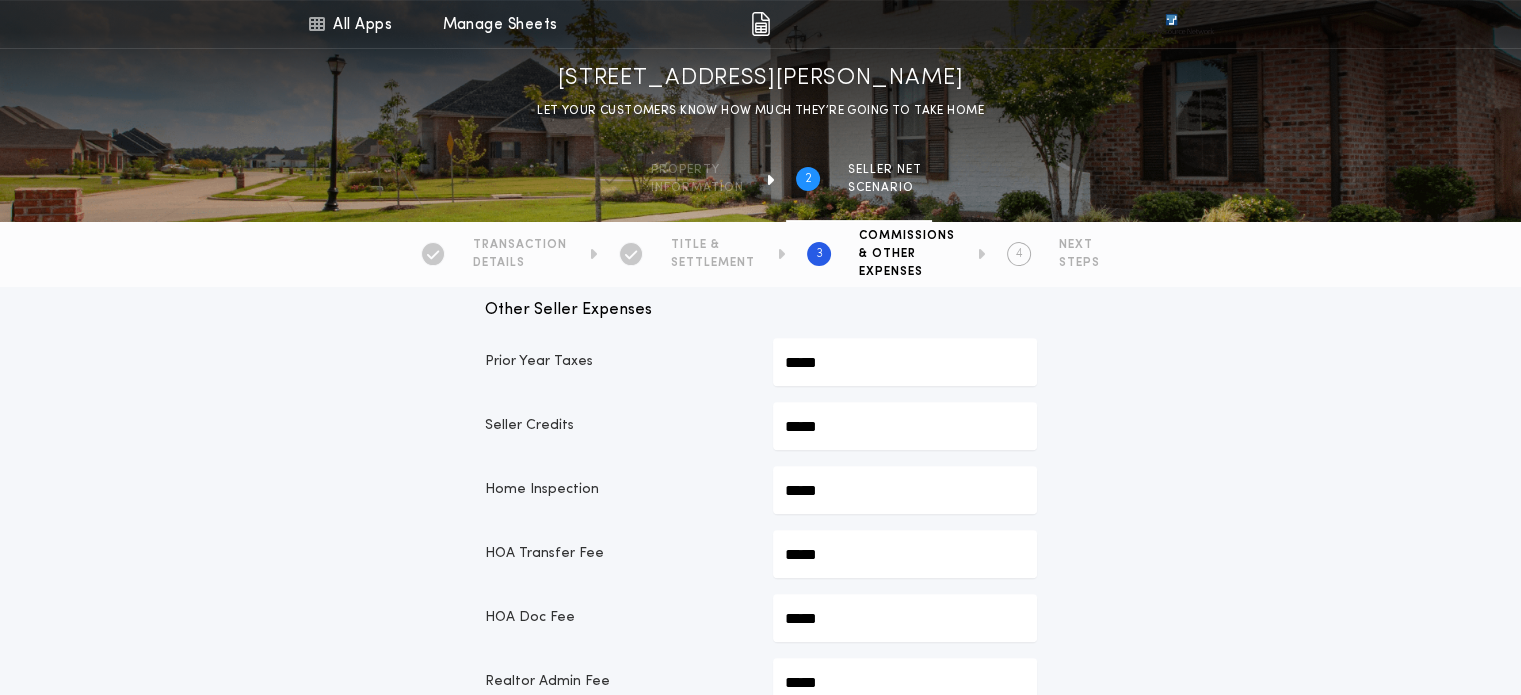drag, startPoint x: 880, startPoint y: 371, endPoint x: 644, endPoint y: 379, distance: 236.13556 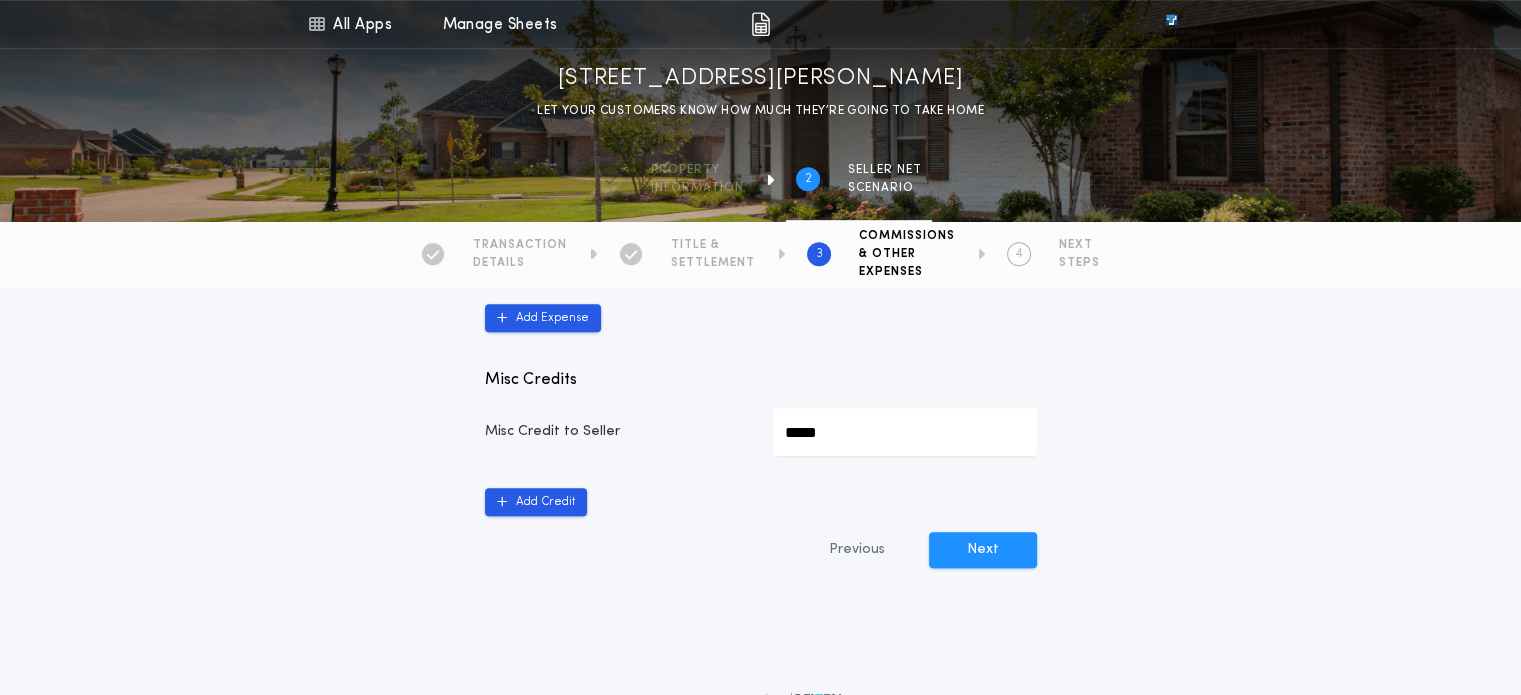 scroll, scrollTop: 1191, scrollLeft: 0, axis: vertical 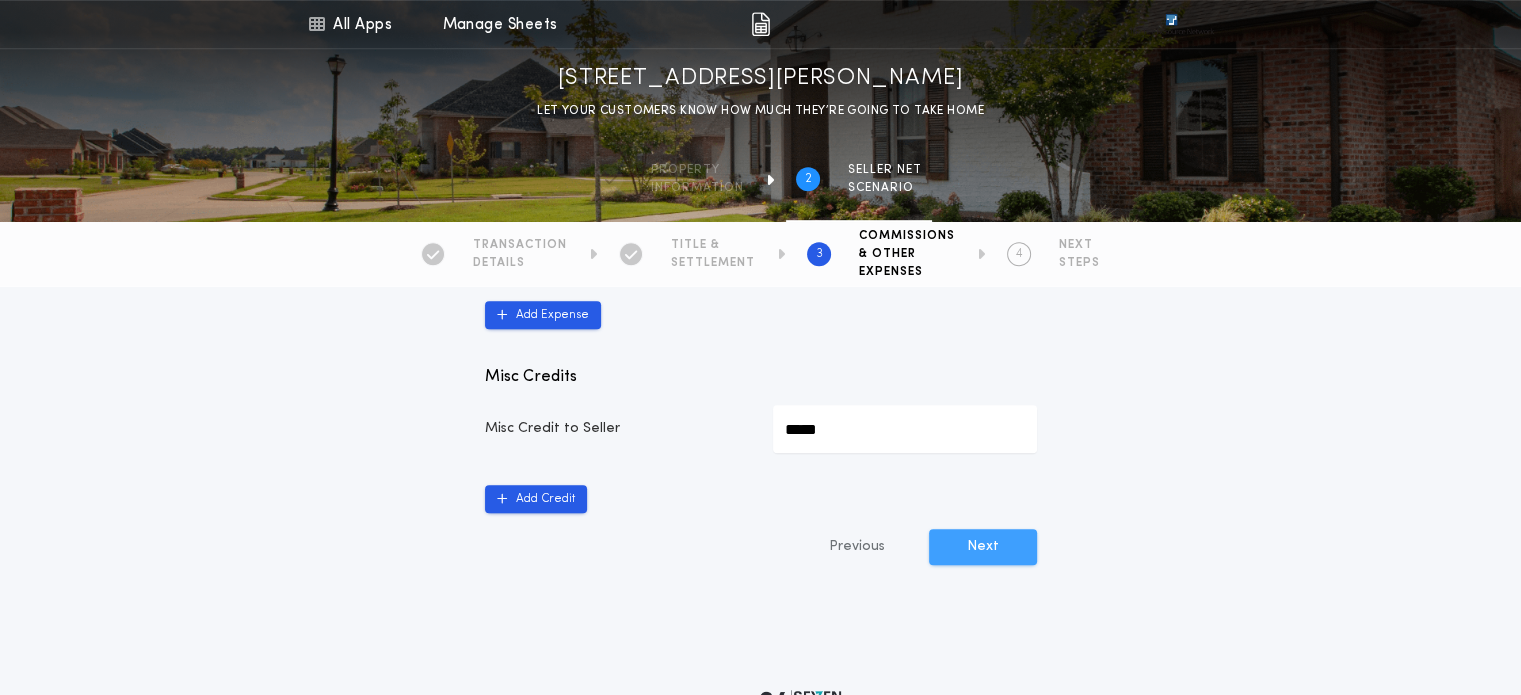 type on "*********" 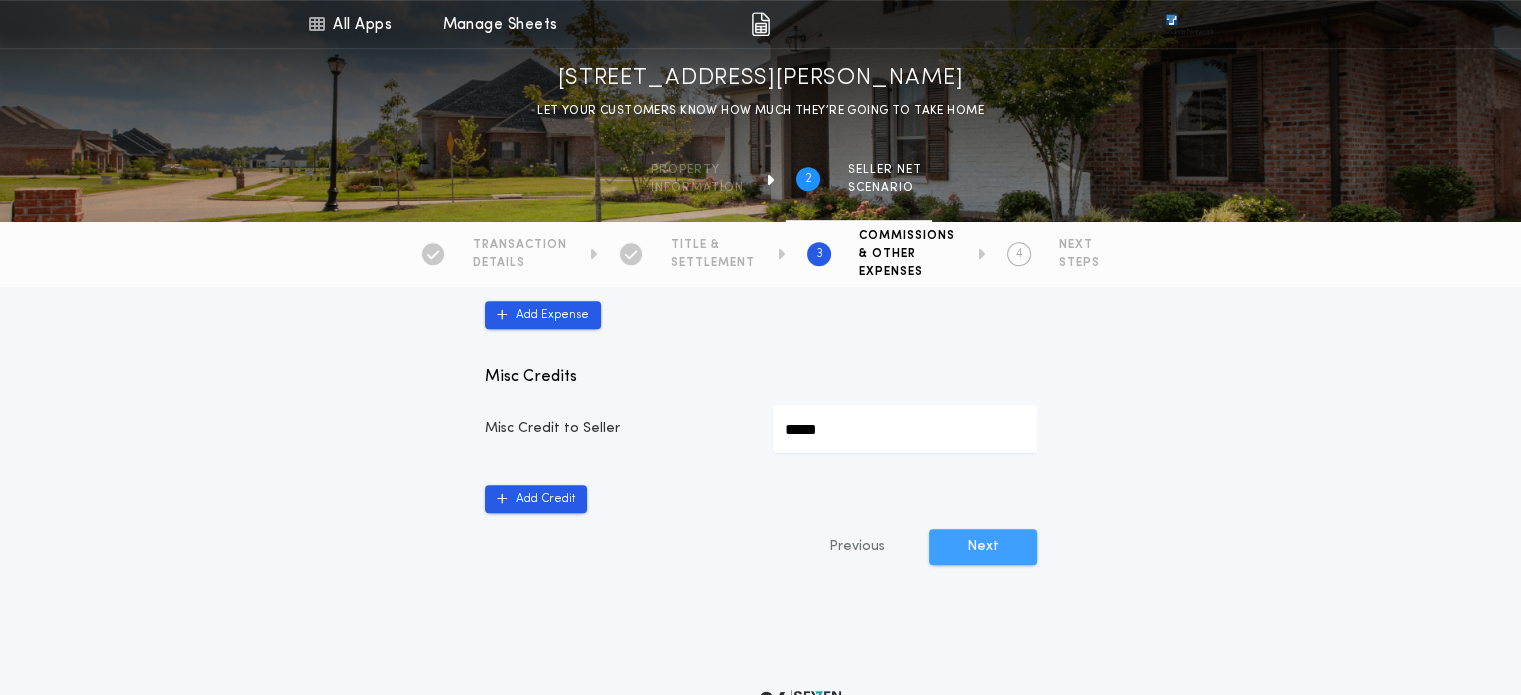 click on "Next" at bounding box center [983, 547] 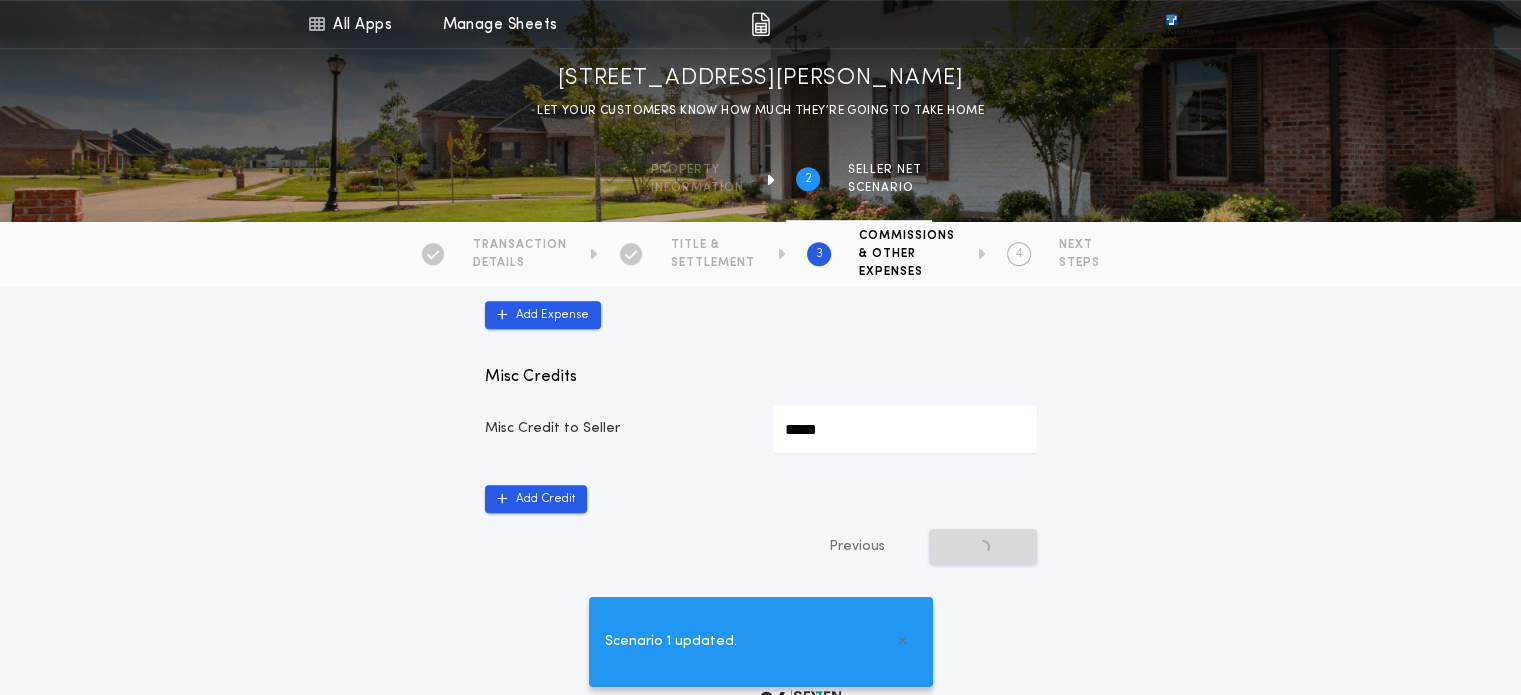 scroll, scrollTop: 0, scrollLeft: 0, axis: both 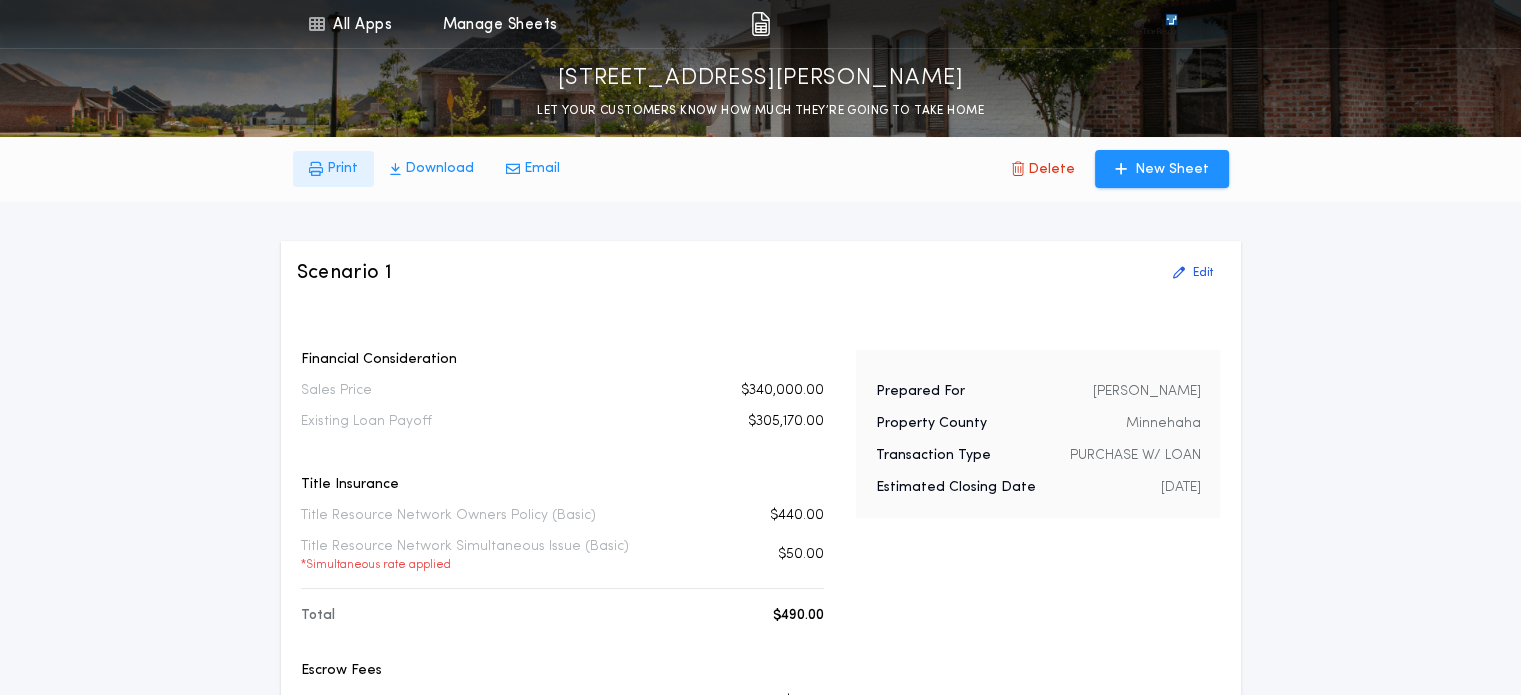 click on "Print" at bounding box center (342, 169) 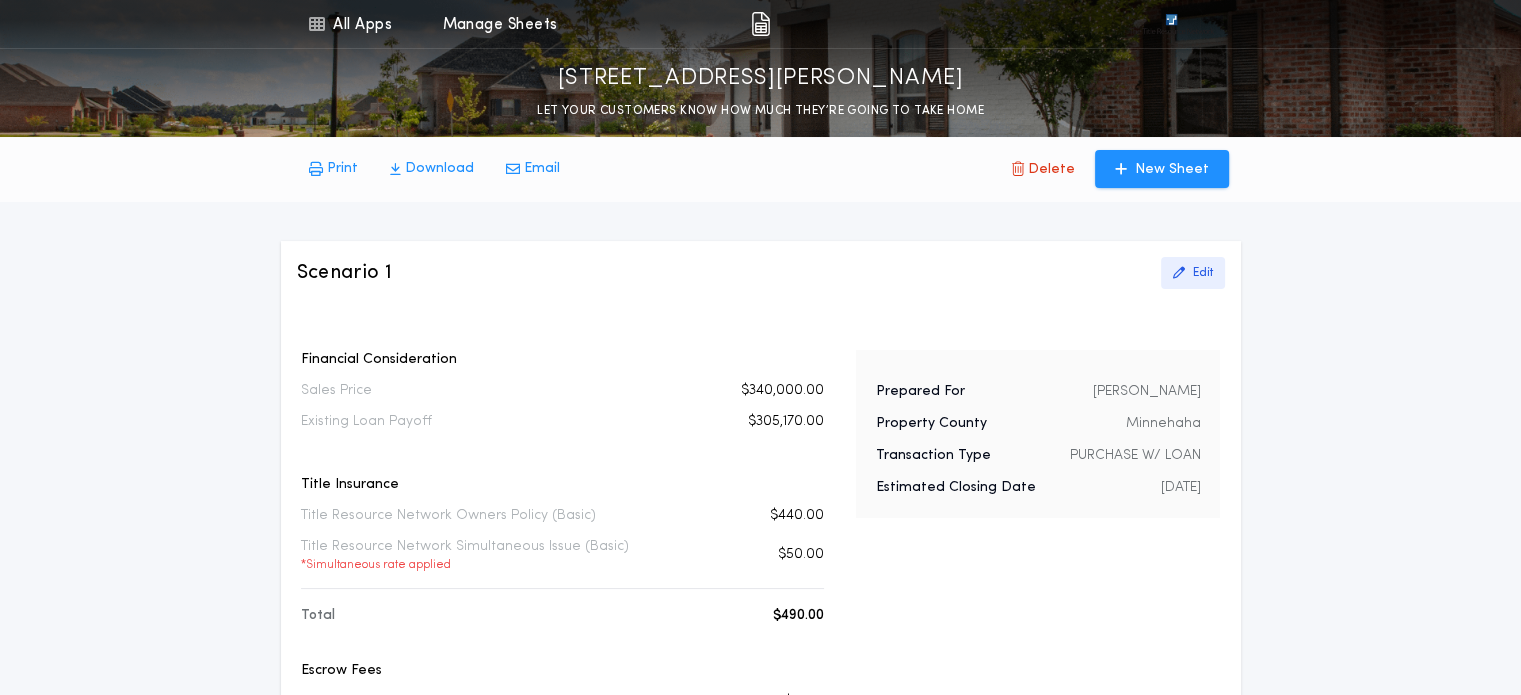 click on "Edit" at bounding box center (1203, 273) 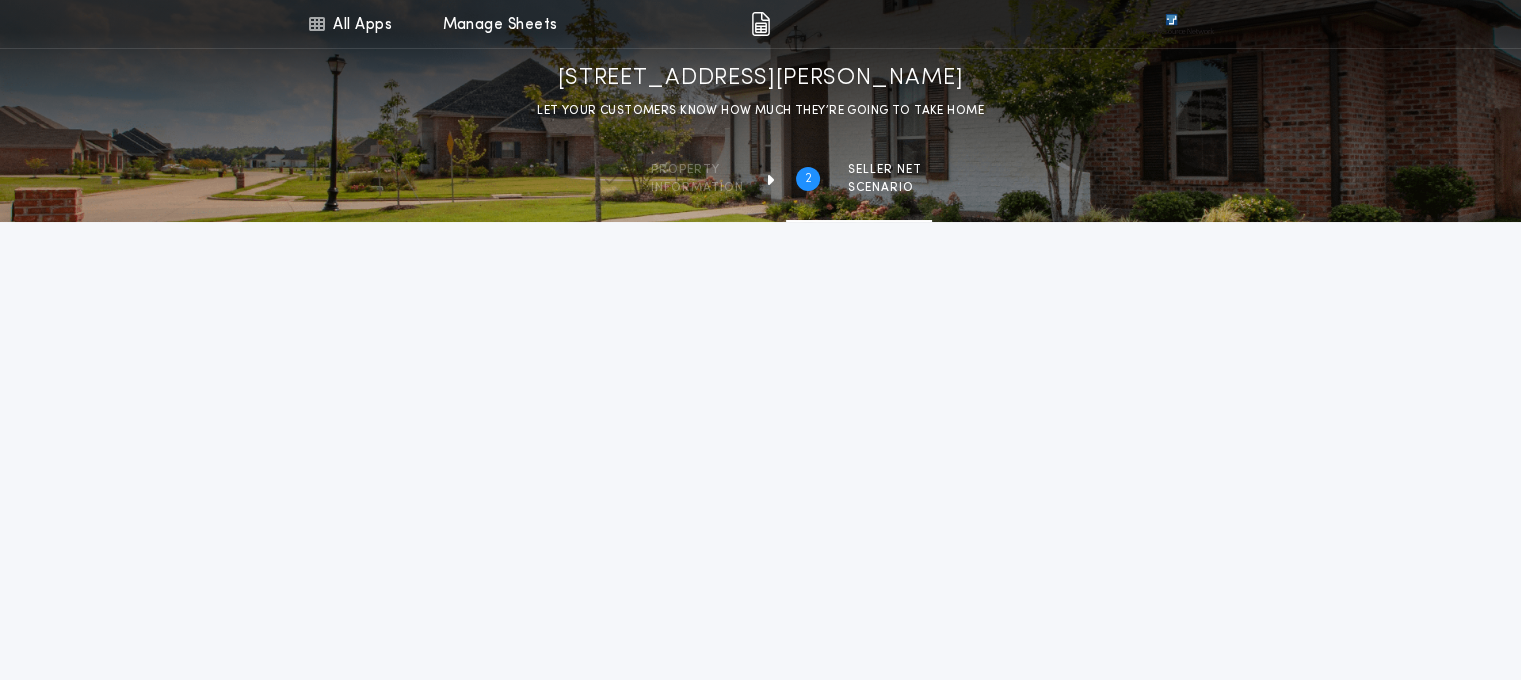 type on "********" 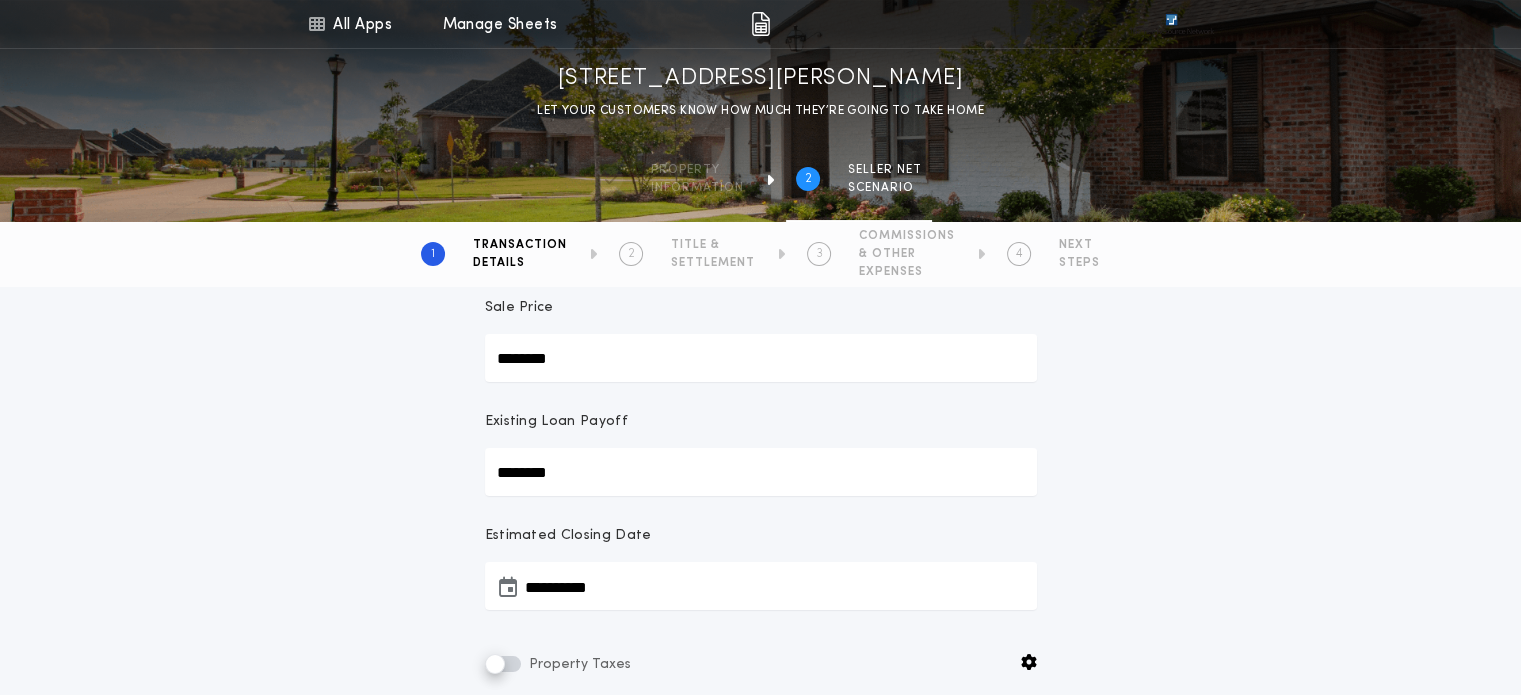 scroll, scrollTop: 163, scrollLeft: 0, axis: vertical 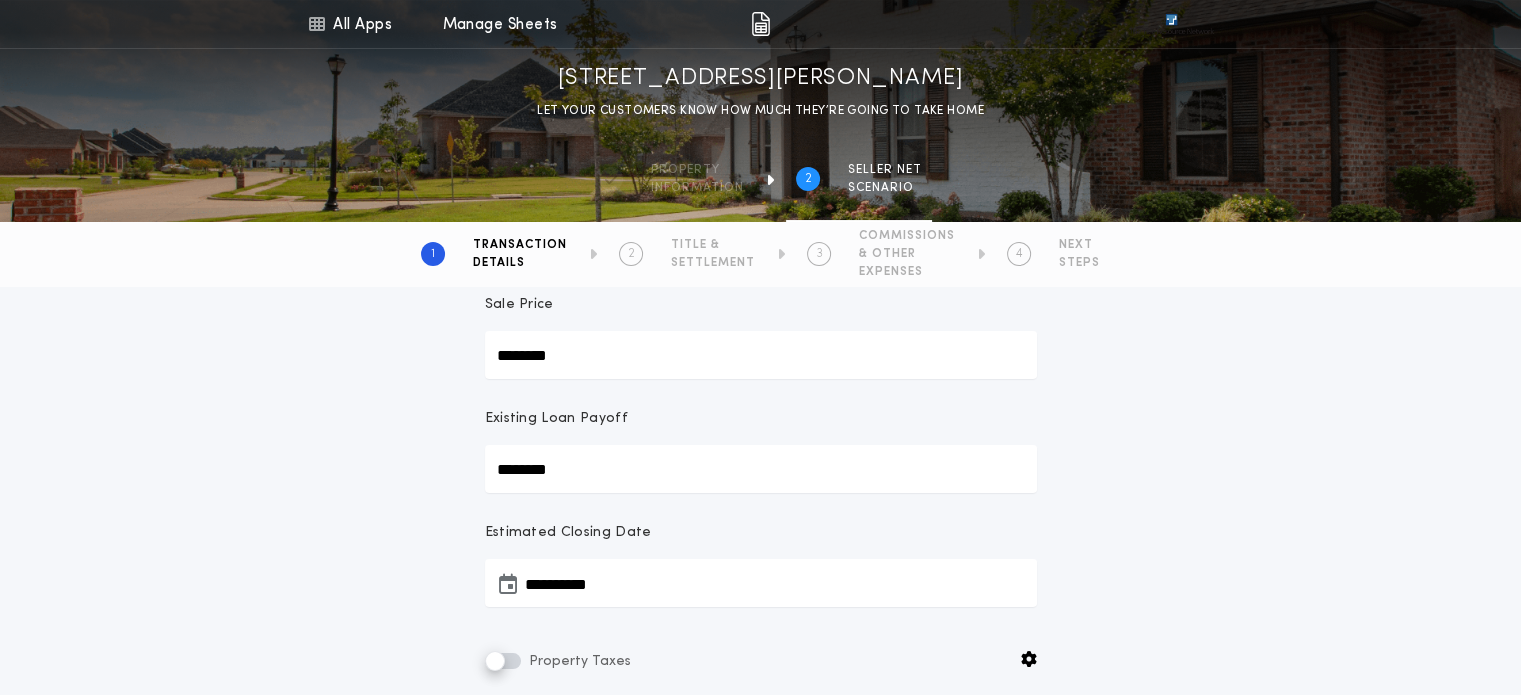 drag, startPoint x: 590, startPoint y: 465, endPoint x: 192, endPoint y: 500, distance: 399.53598 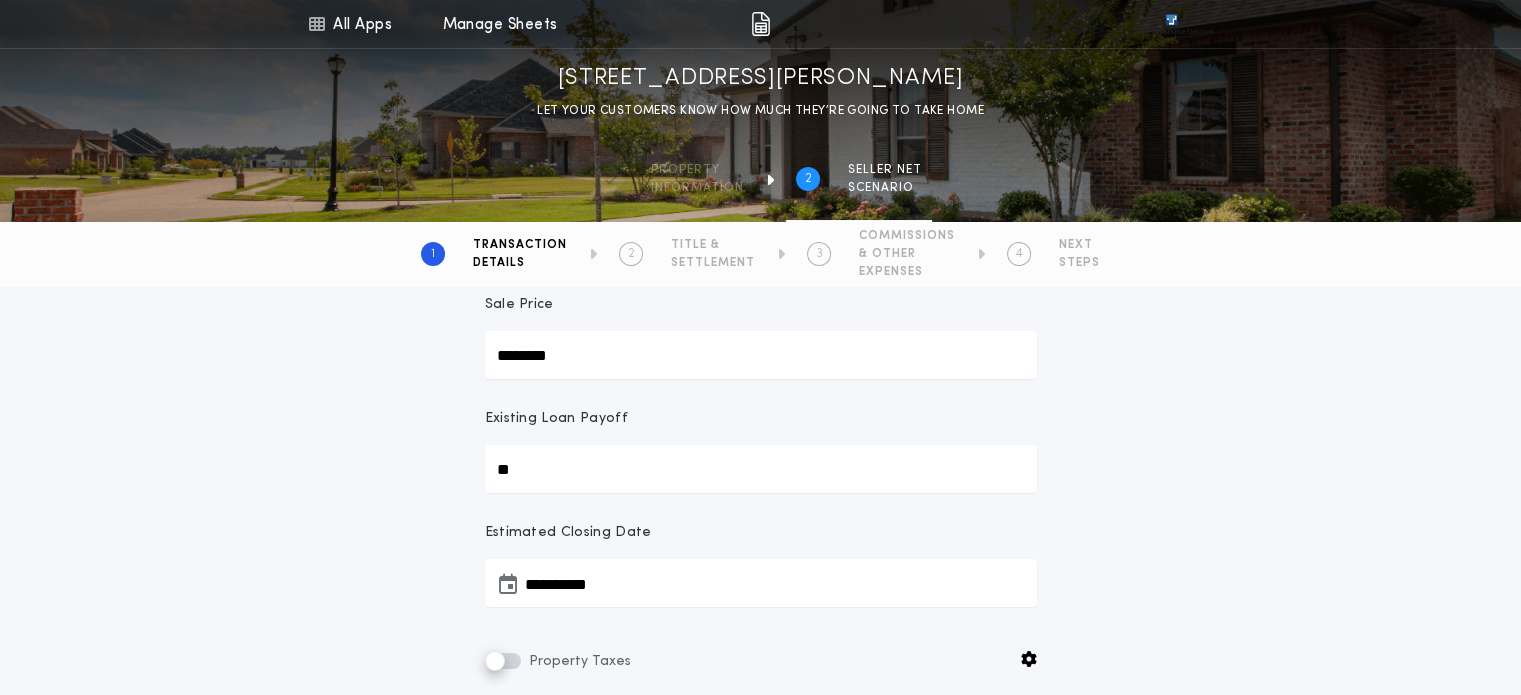 type on "**" 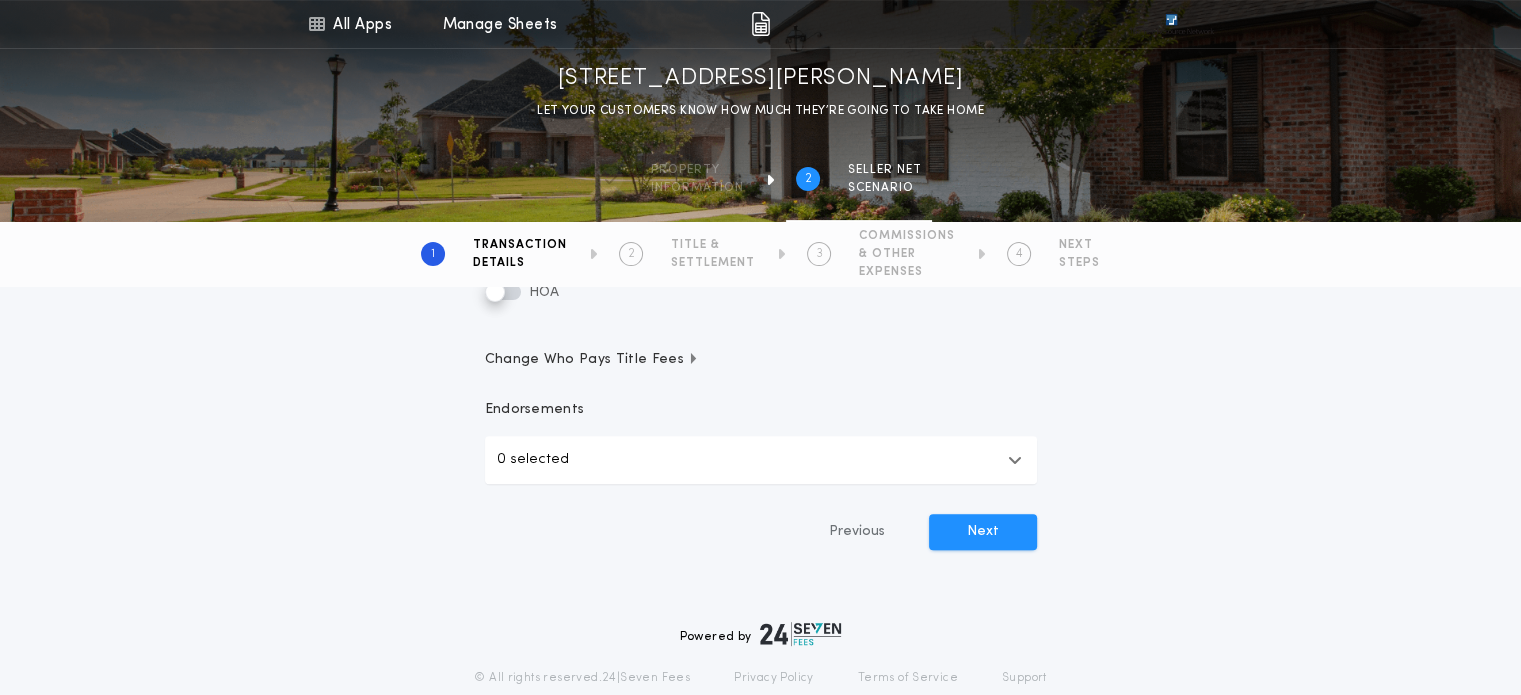 scroll, scrollTop: 594, scrollLeft: 0, axis: vertical 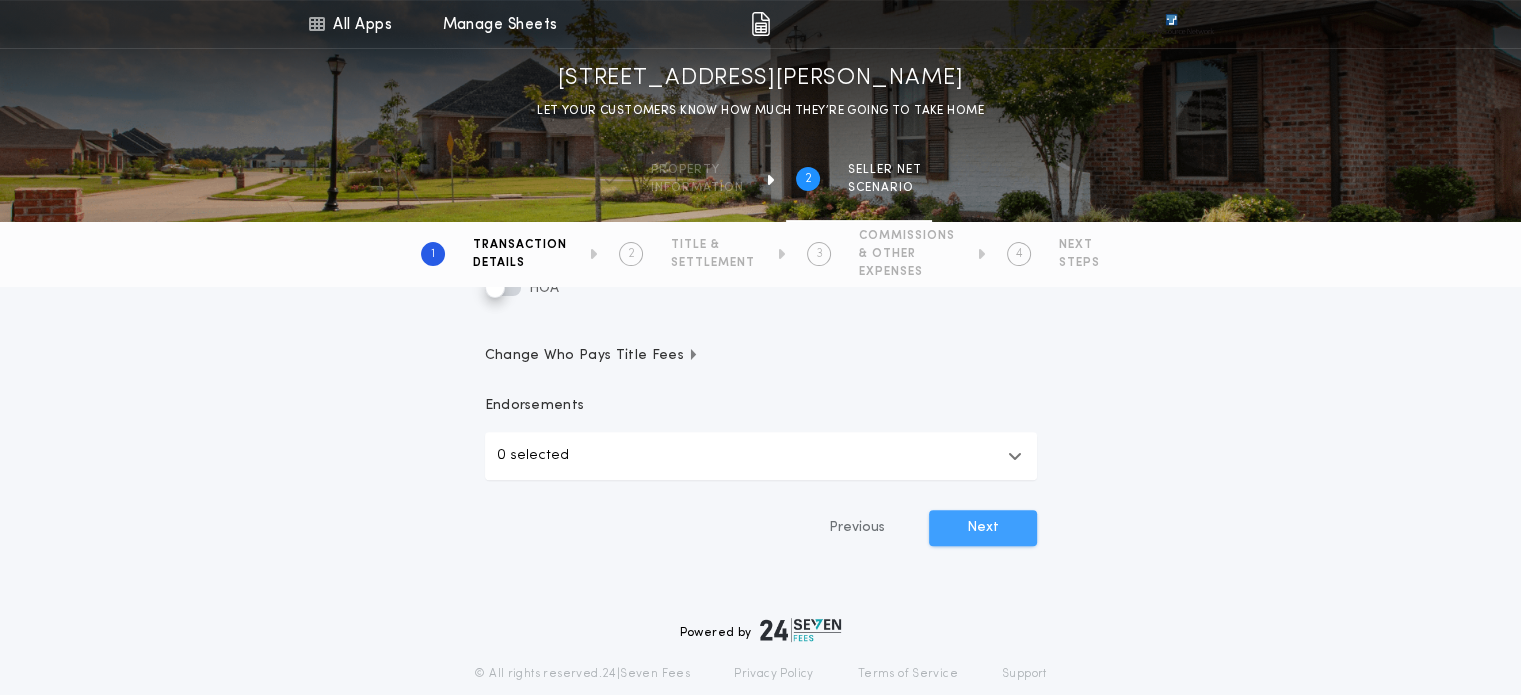 type 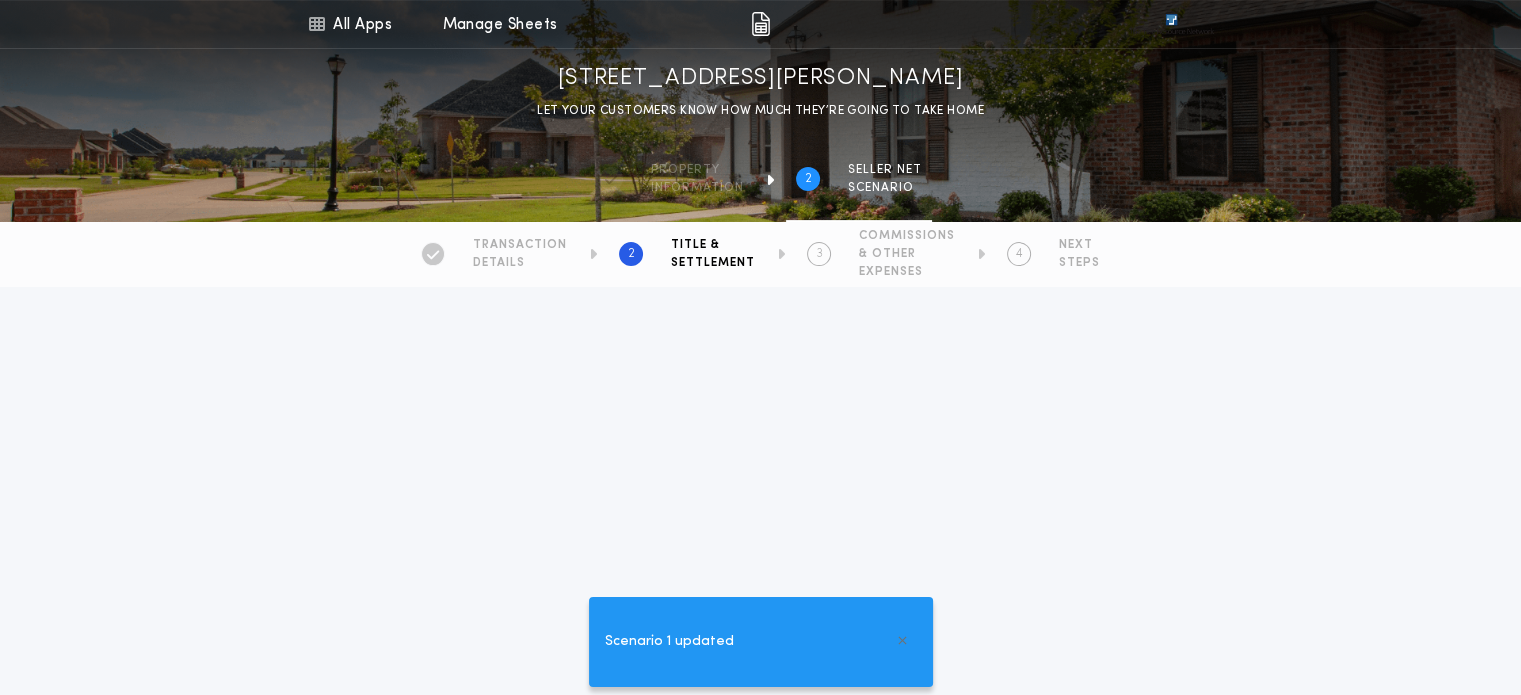 scroll, scrollTop: 0, scrollLeft: 0, axis: both 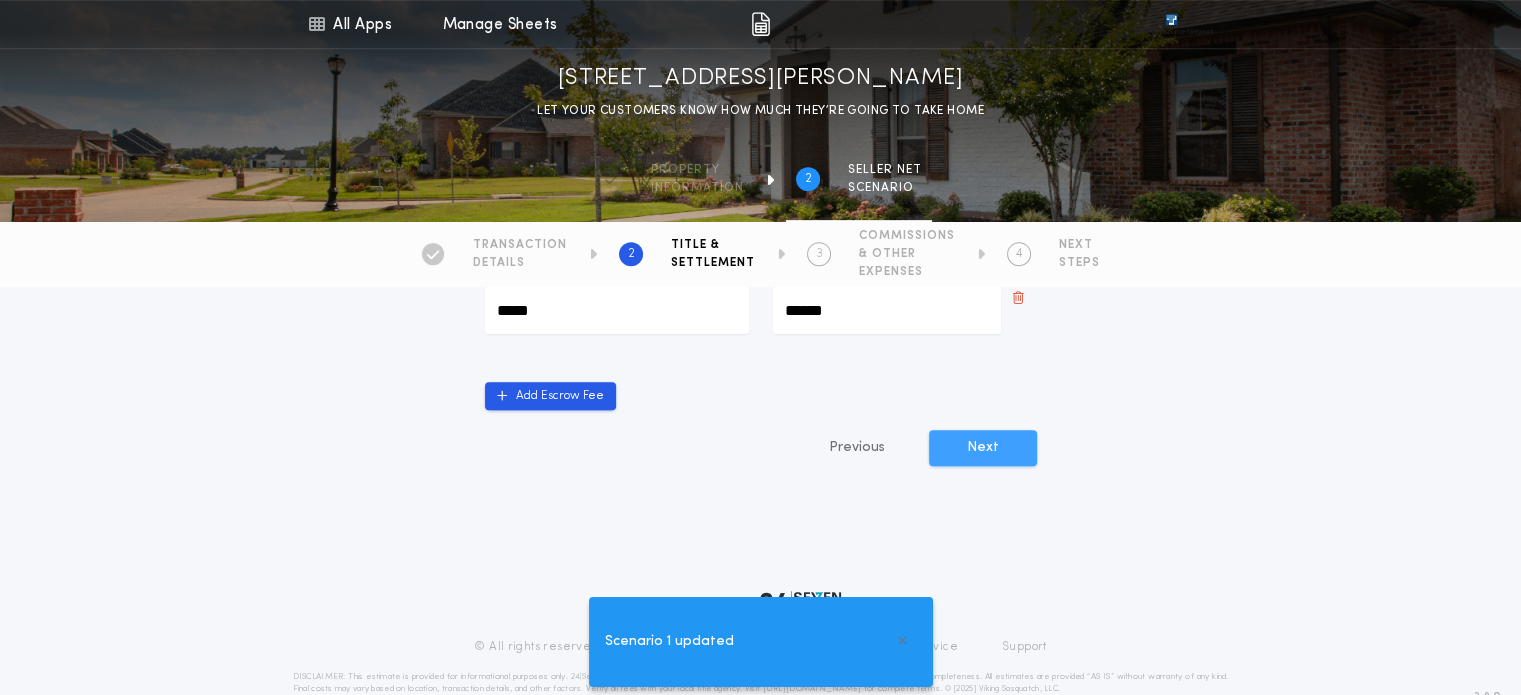 click on "Next" at bounding box center (983, 448) 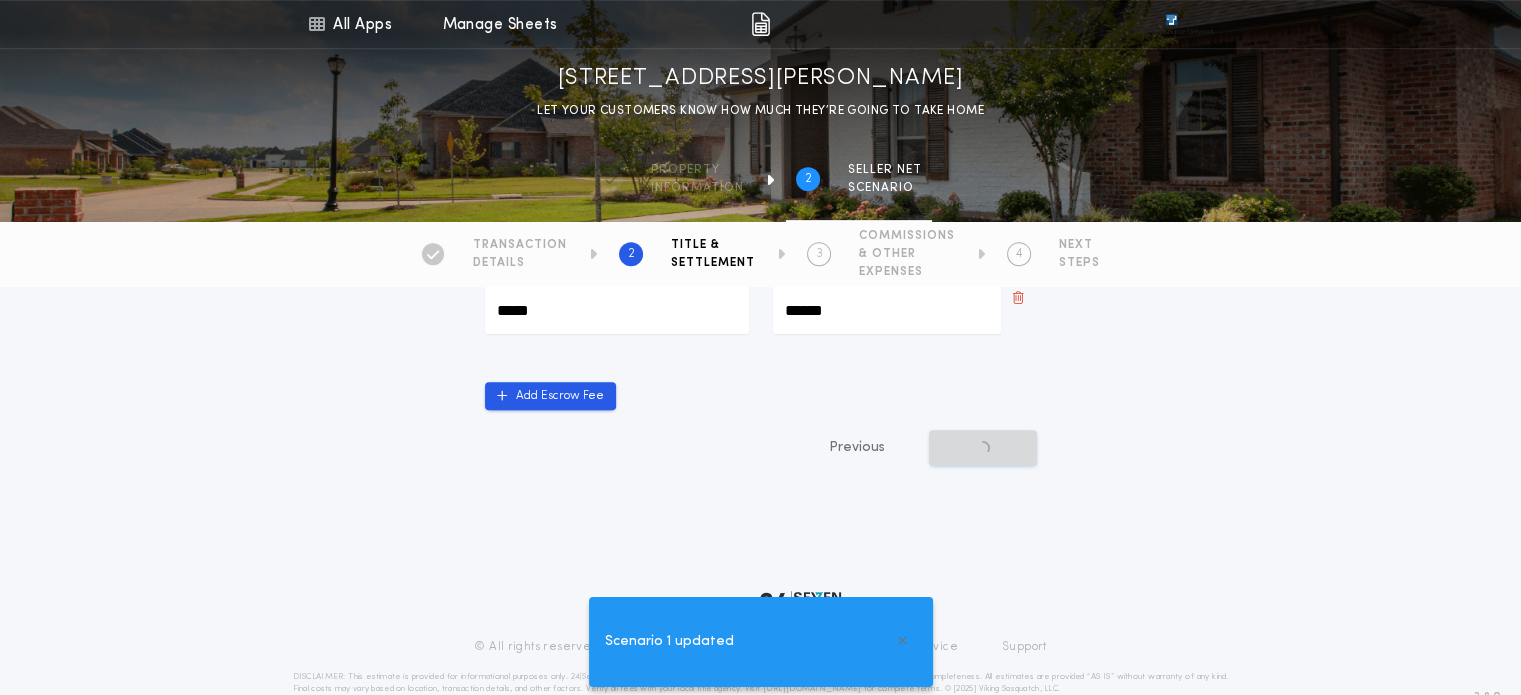 scroll, scrollTop: 0, scrollLeft: 0, axis: both 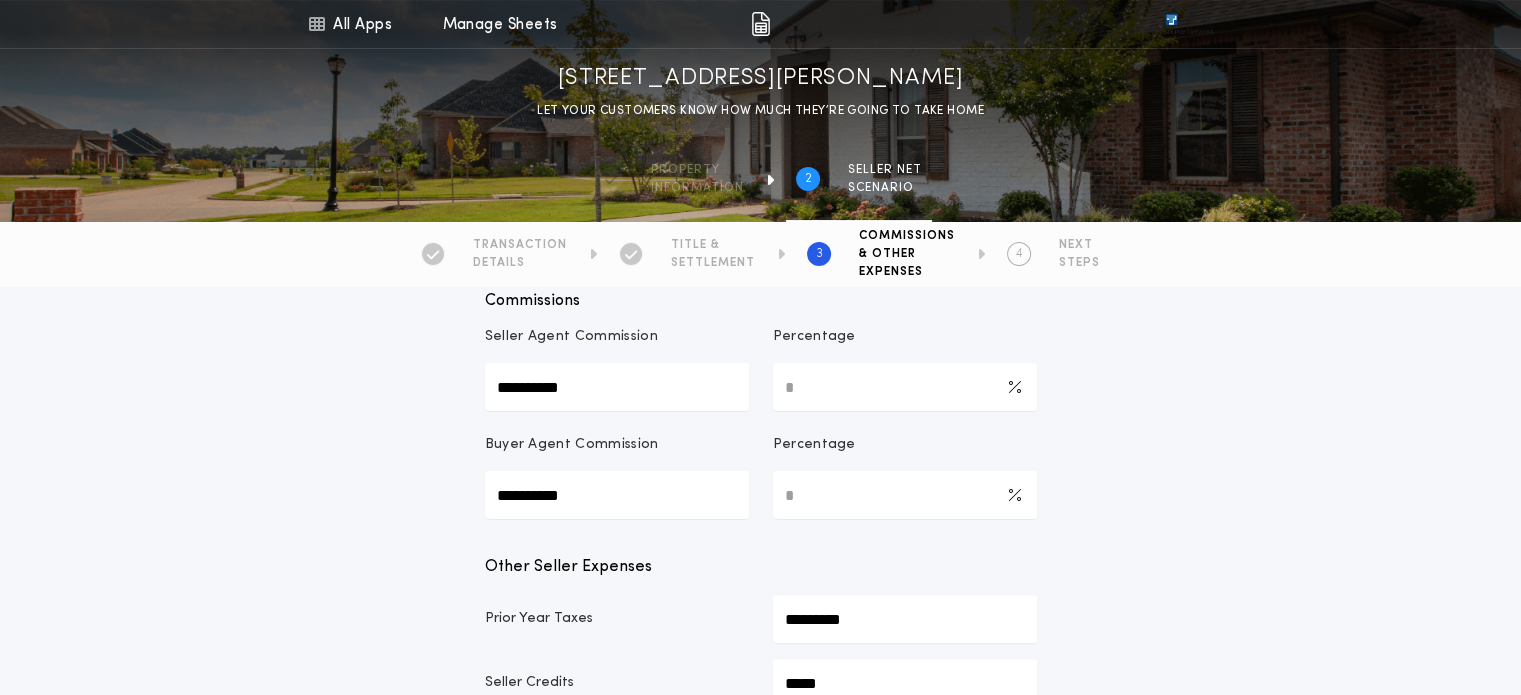 drag, startPoint x: 816, startPoint y: 379, endPoint x: 615, endPoint y: 417, distance: 204.5605 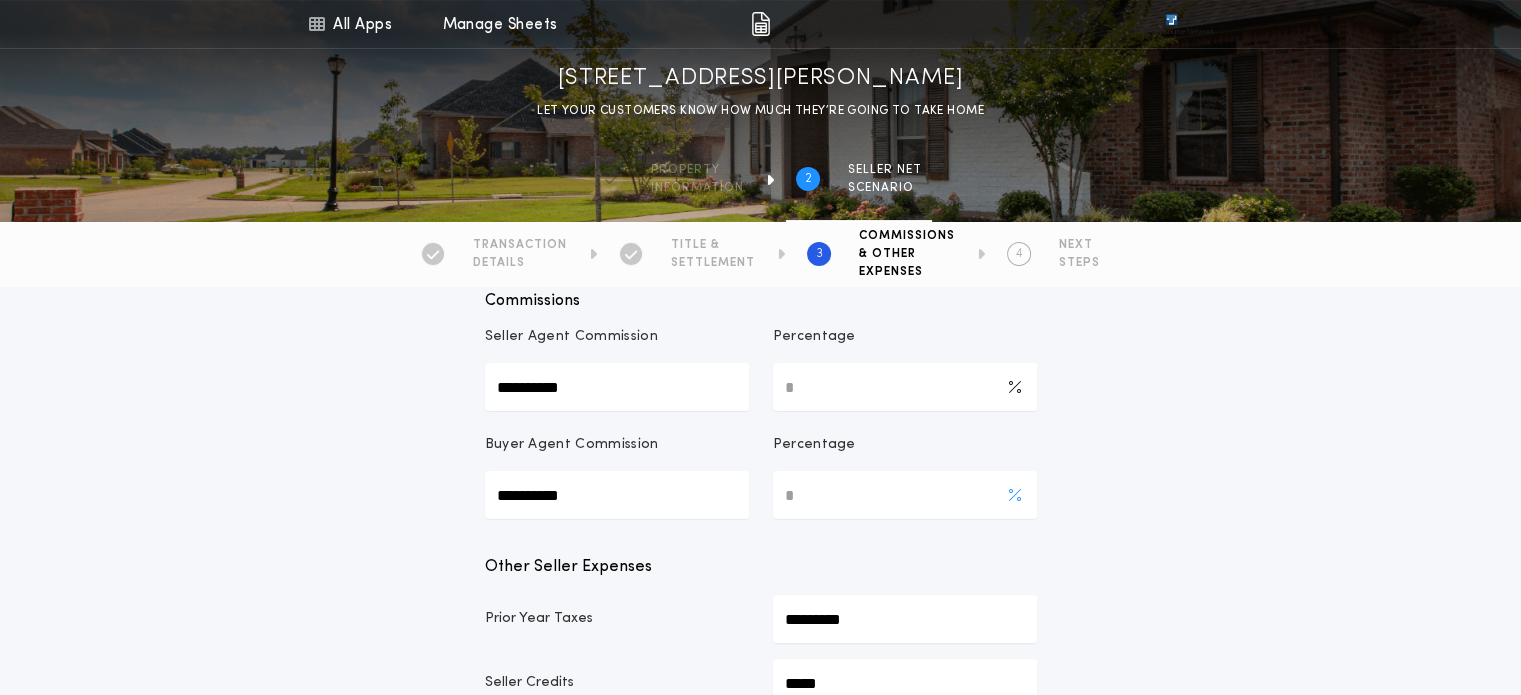 type on "***" 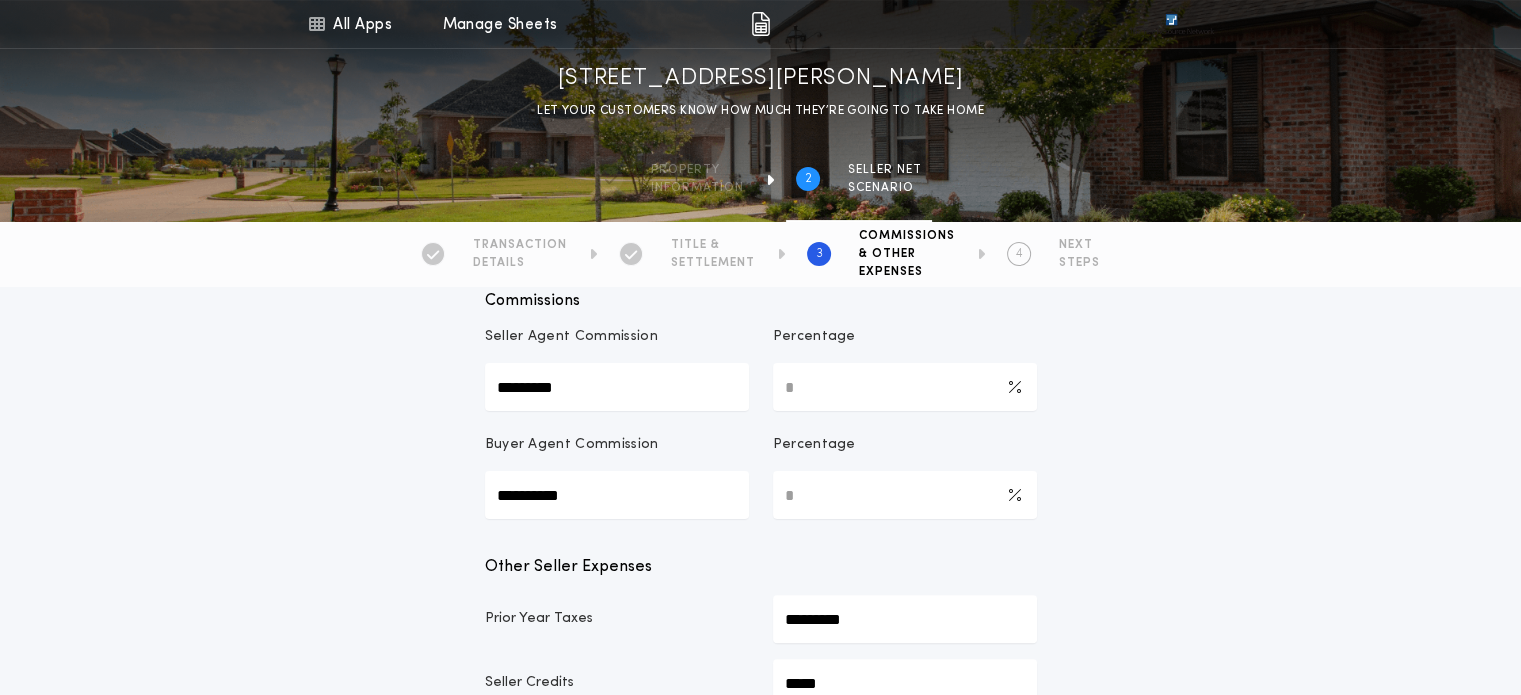 drag, startPoint x: 827, startPoint y: 489, endPoint x: 732, endPoint y: 496, distance: 95.257545 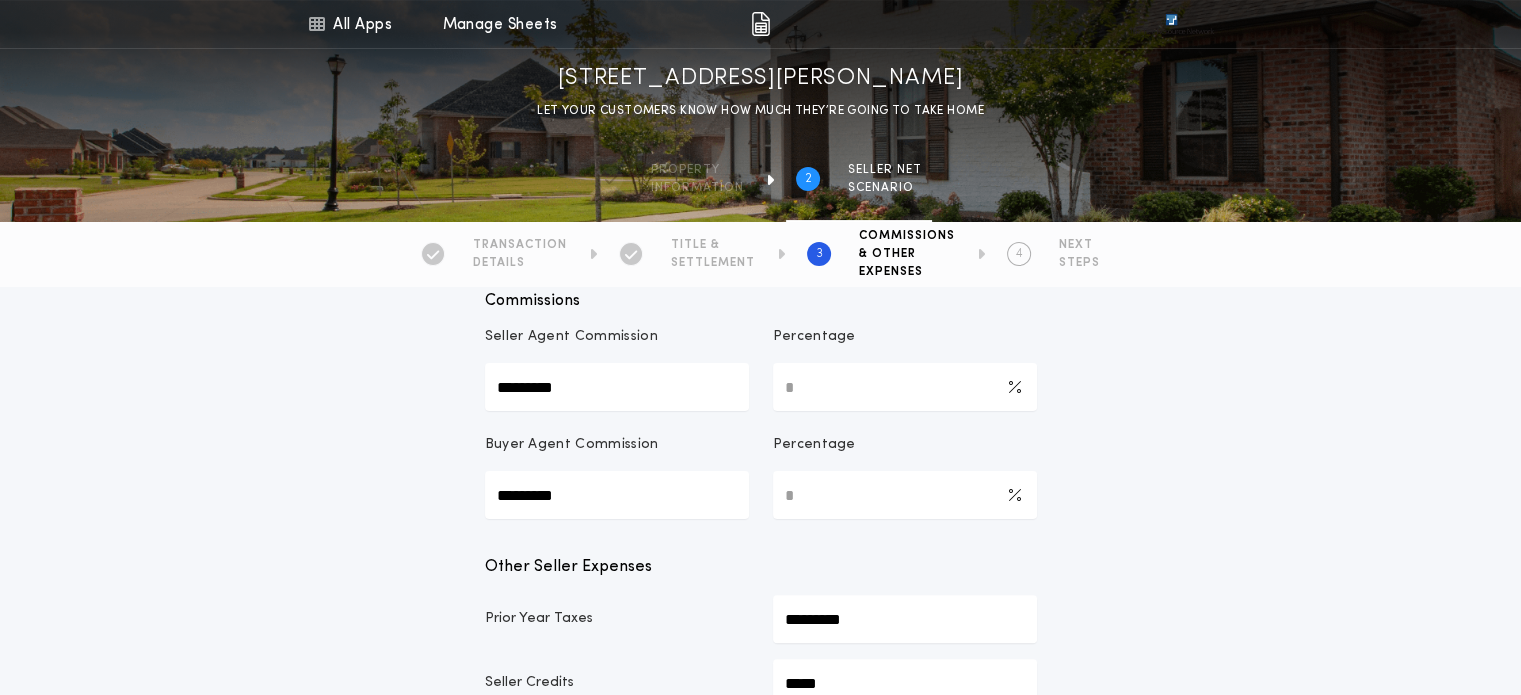 click on "*********" at bounding box center (617, 495) 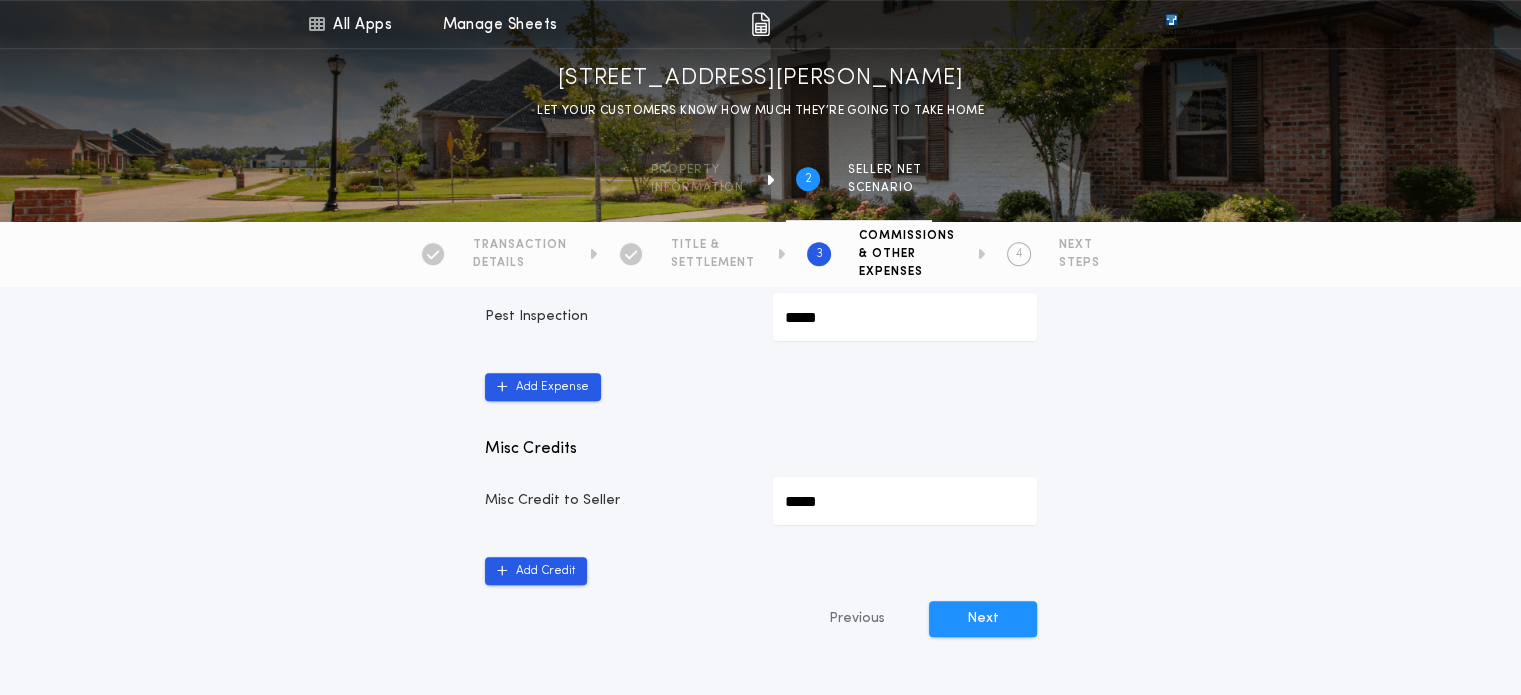 scroll, scrollTop: 1151, scrollLeft: 0, axis: vertical 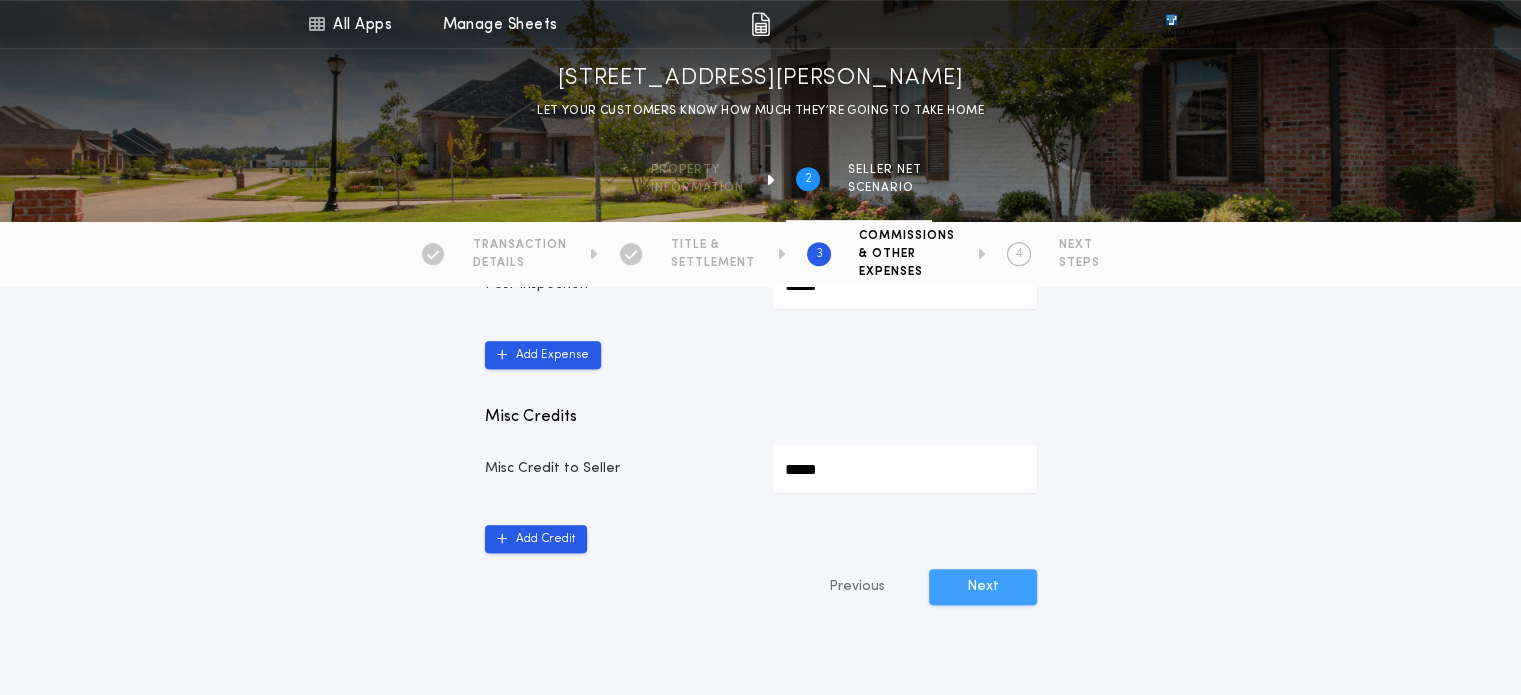click on "Next" at bounding box center [983, 587] 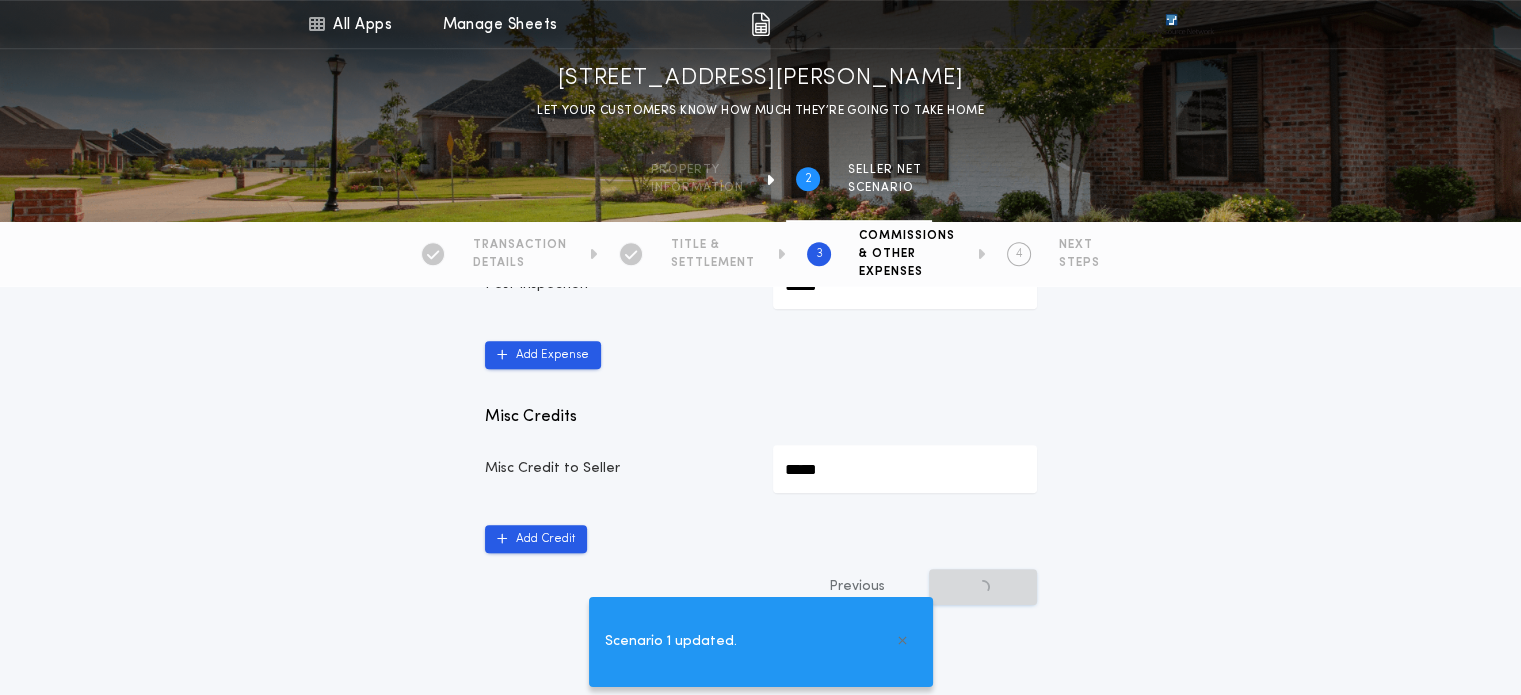 scroll, scrollTop: 0, scrollLeft: 0, axis: both 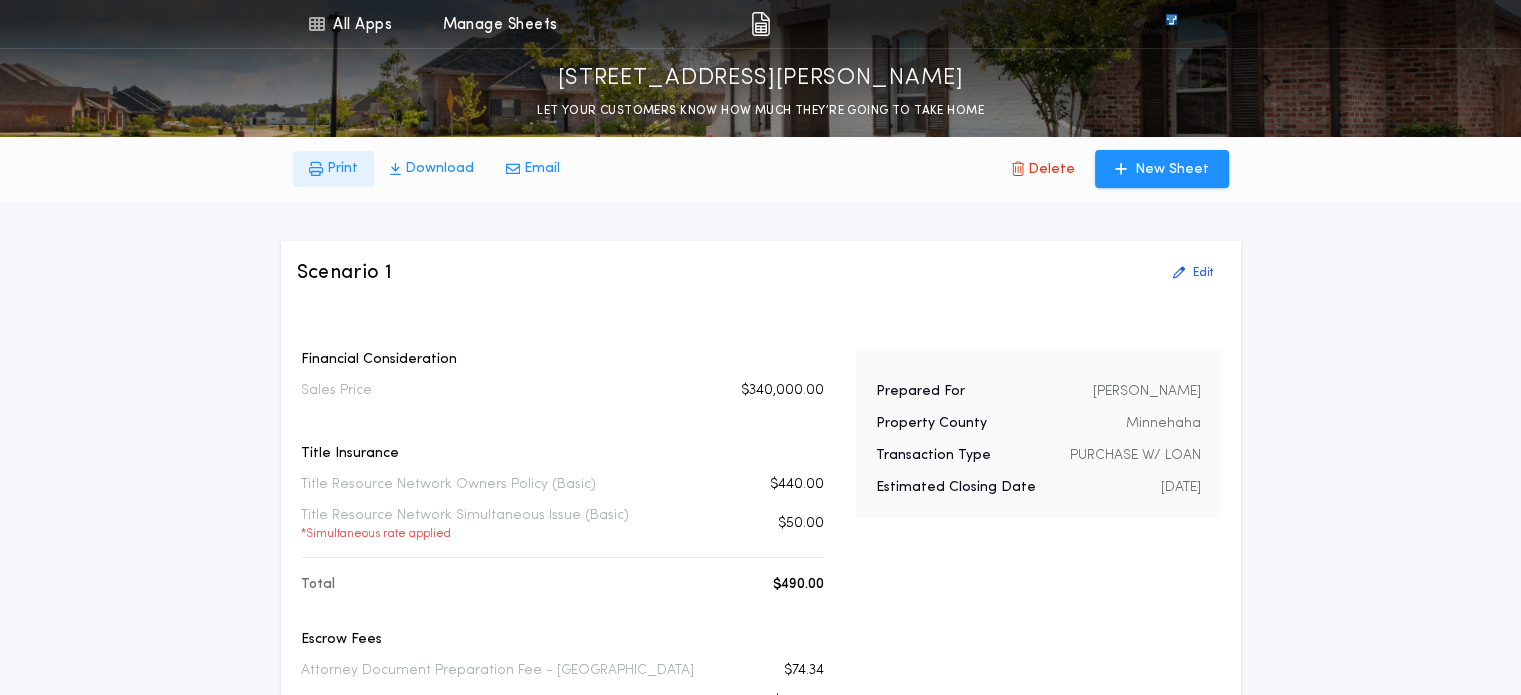 click on "Print" at bounding box center (342, 169) 